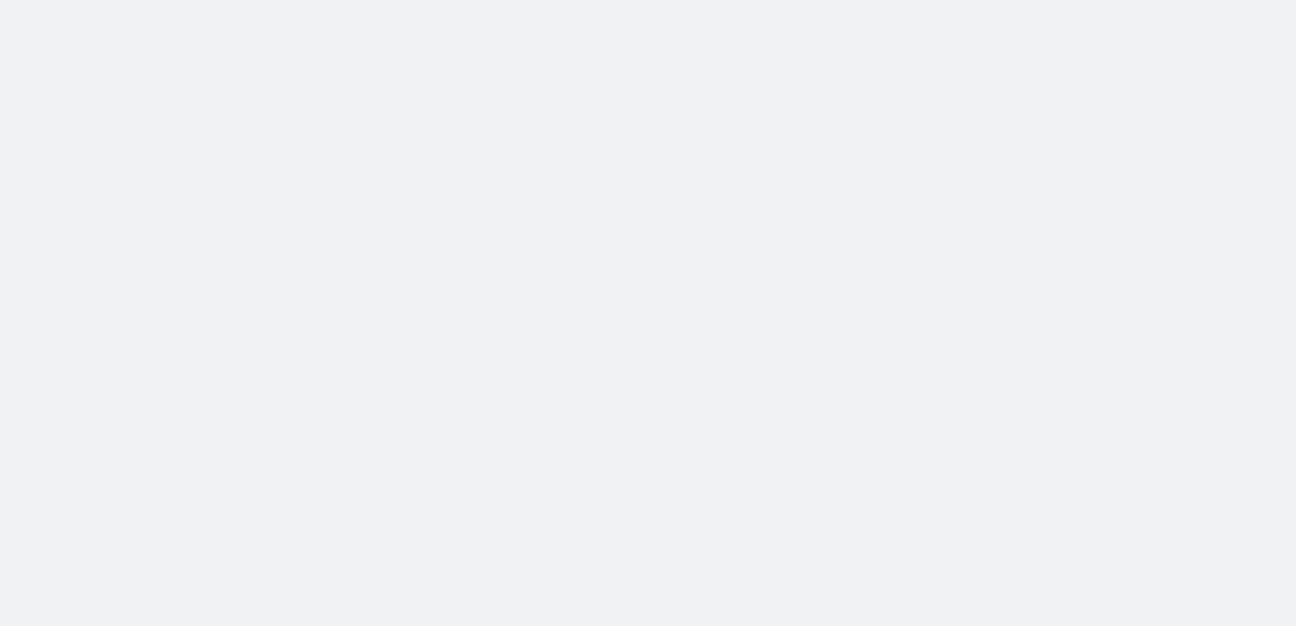 scroll, scrollTop: 0, scrollLeft: 0, axis: both 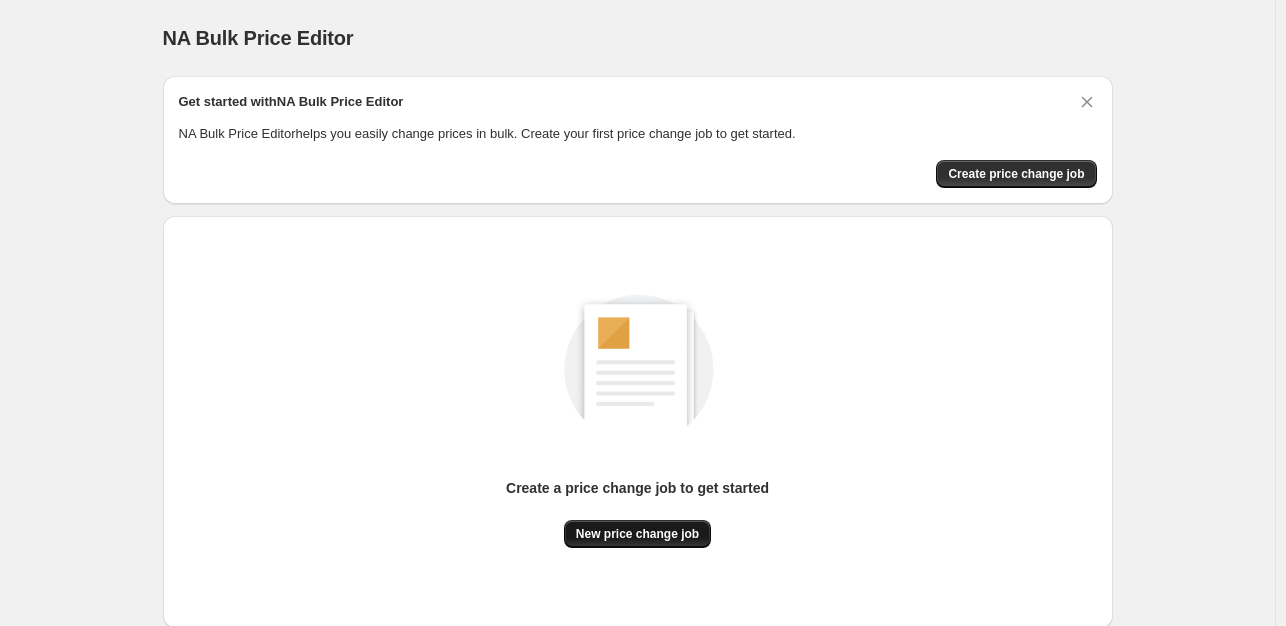 click on "New price change job" at bounding box center (637, 534) 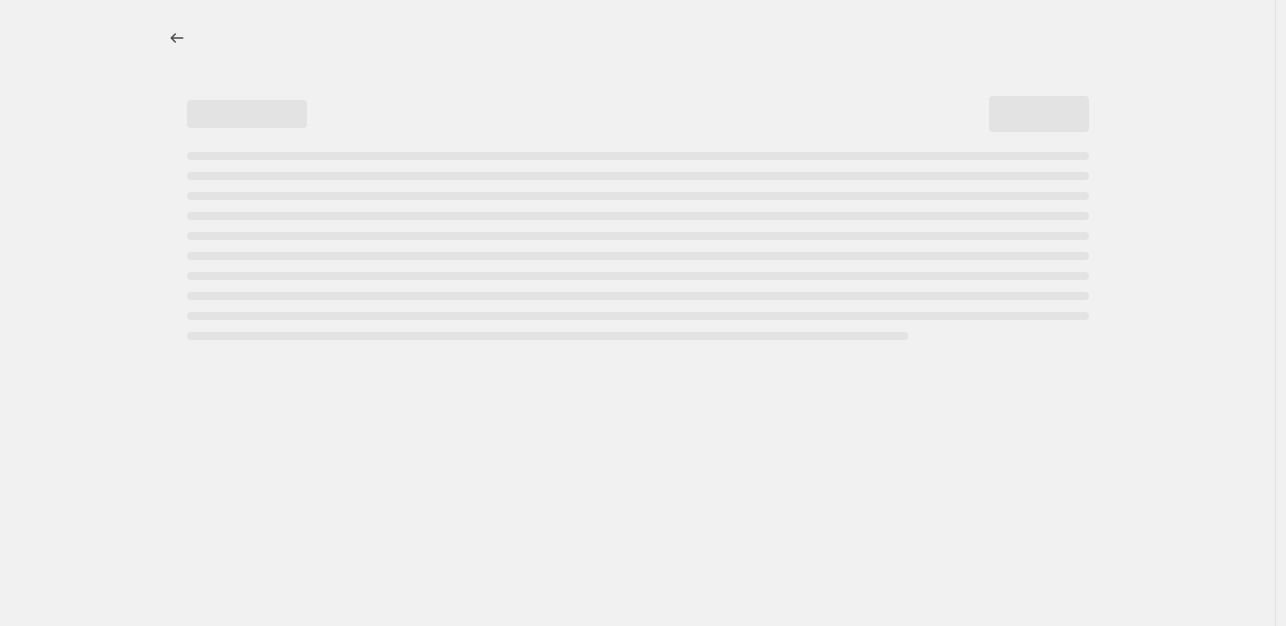 select on "percentage" 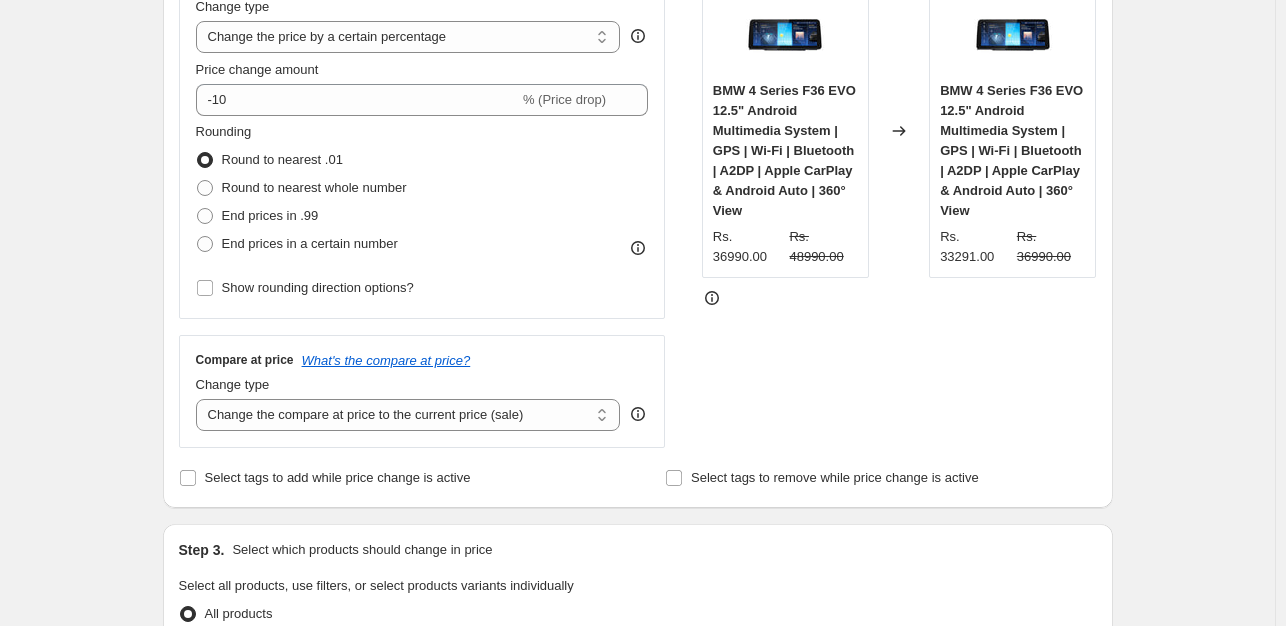 scroll, scrollTop: 500, scrollLeft: 0, axis: vertical 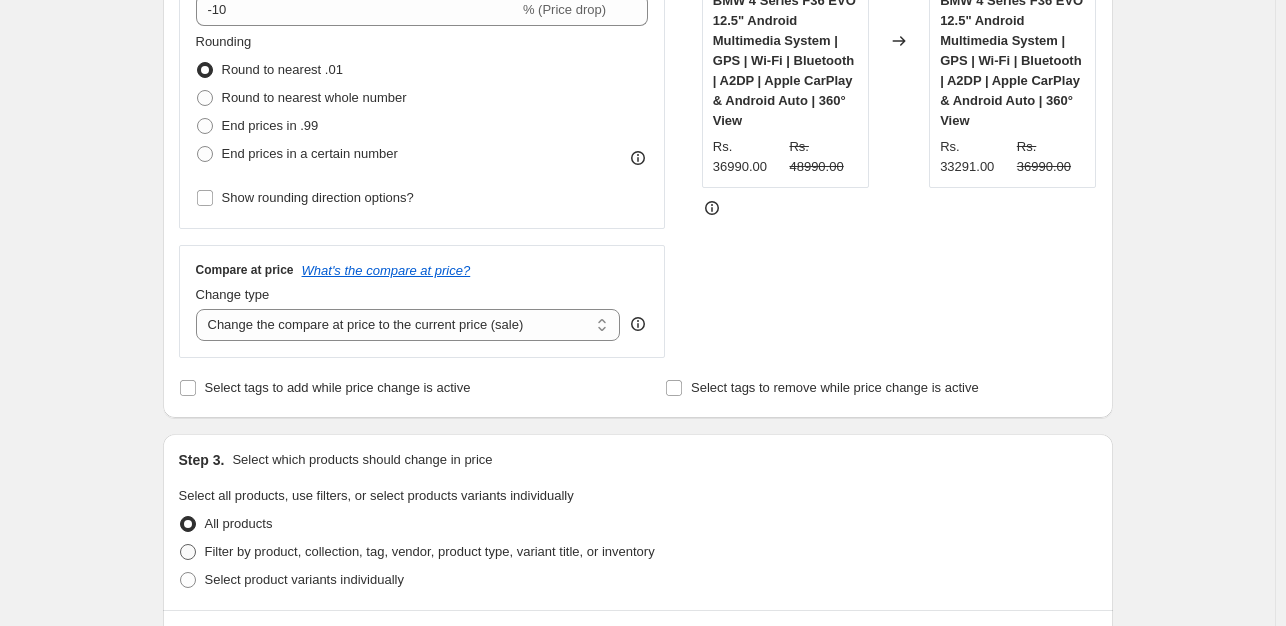 click on "Filter by product, collection, tag, vendor, product type, variant title, or inventory" at bounding box center [430, 551] 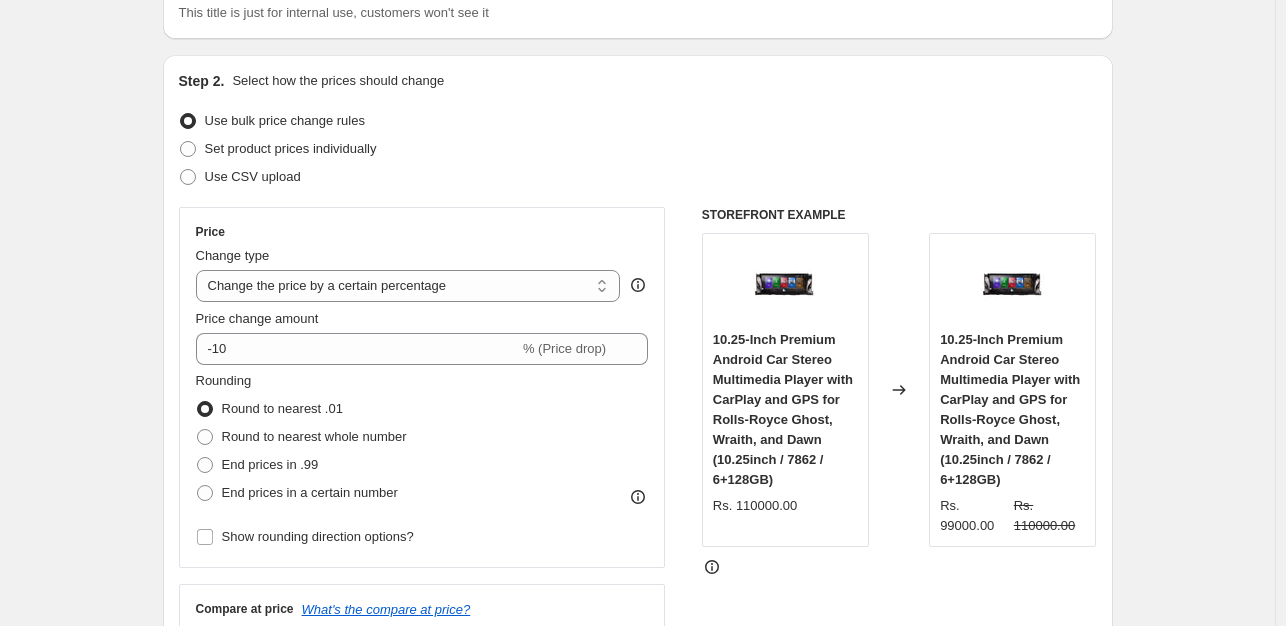 scroll, scrollTop: 100, scrollLeft: 0, axis: vertical 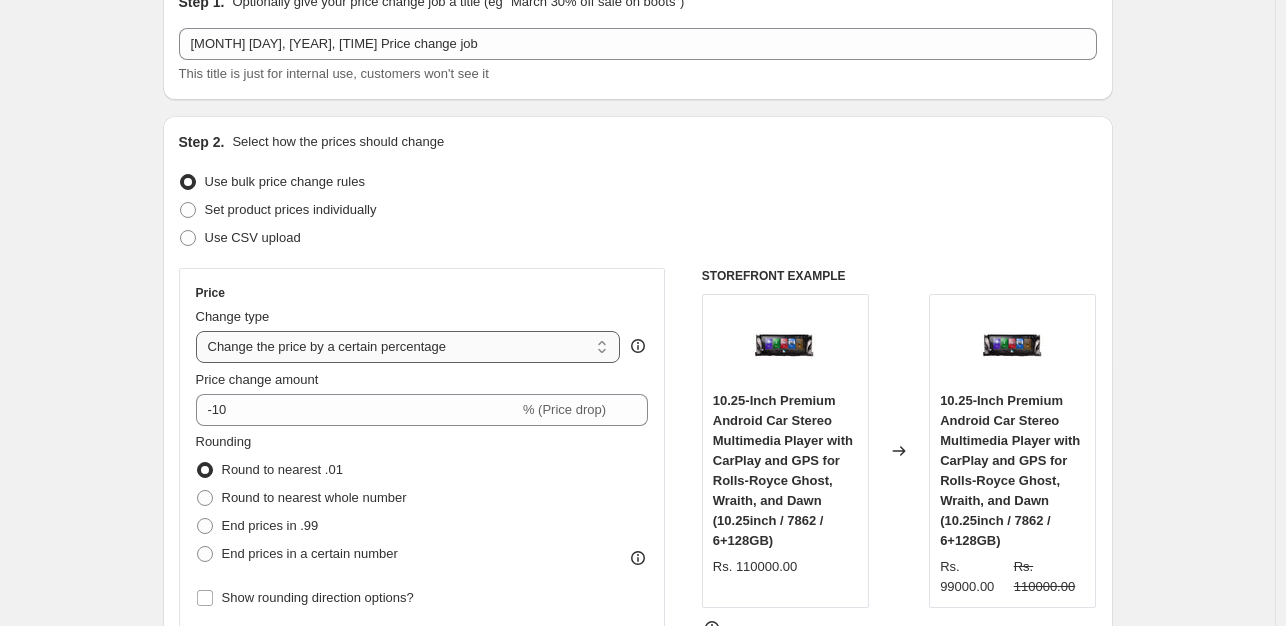 click on "Change the price to a certain amount Change the price by a certain amount Change the price by a certain percentage Change the price to the current compare at price (price before sale) Change the price by a certain amount relative to the compare at price Change the price by a certain percentage relative to the compare at price Don't change the price Change the price by a certain percentage relative to the cost per item Change price to certain cost margin" at bounding box center [408, 347] 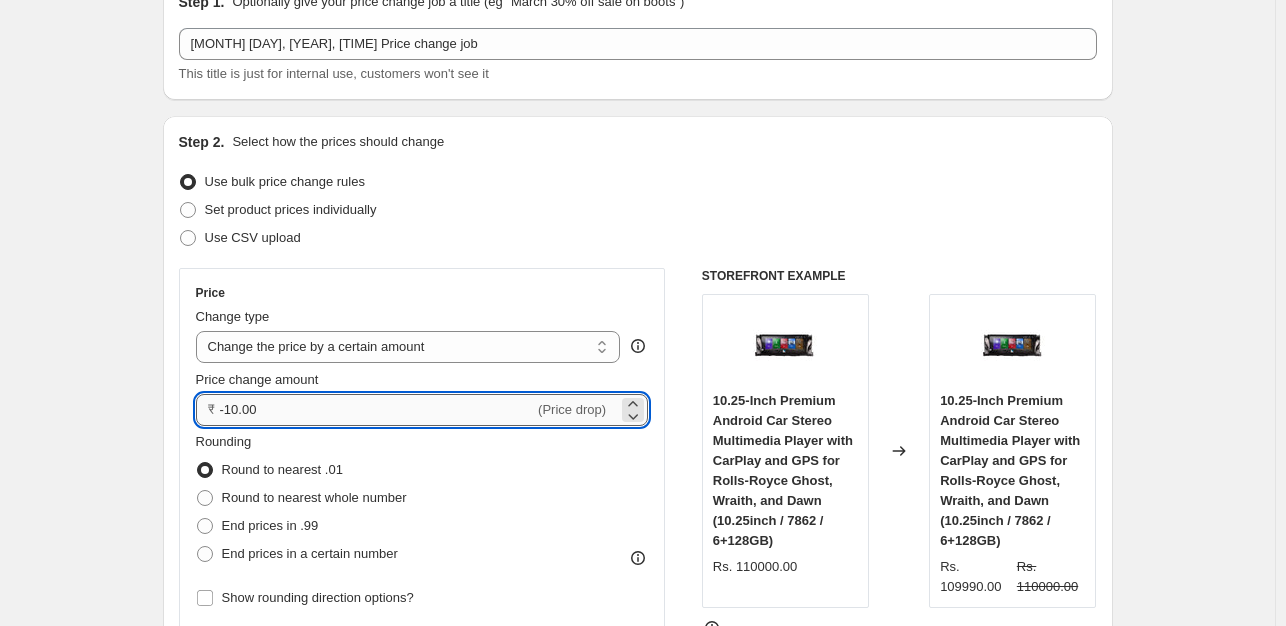 click on "-10.00" at bounding box center (377, 410) 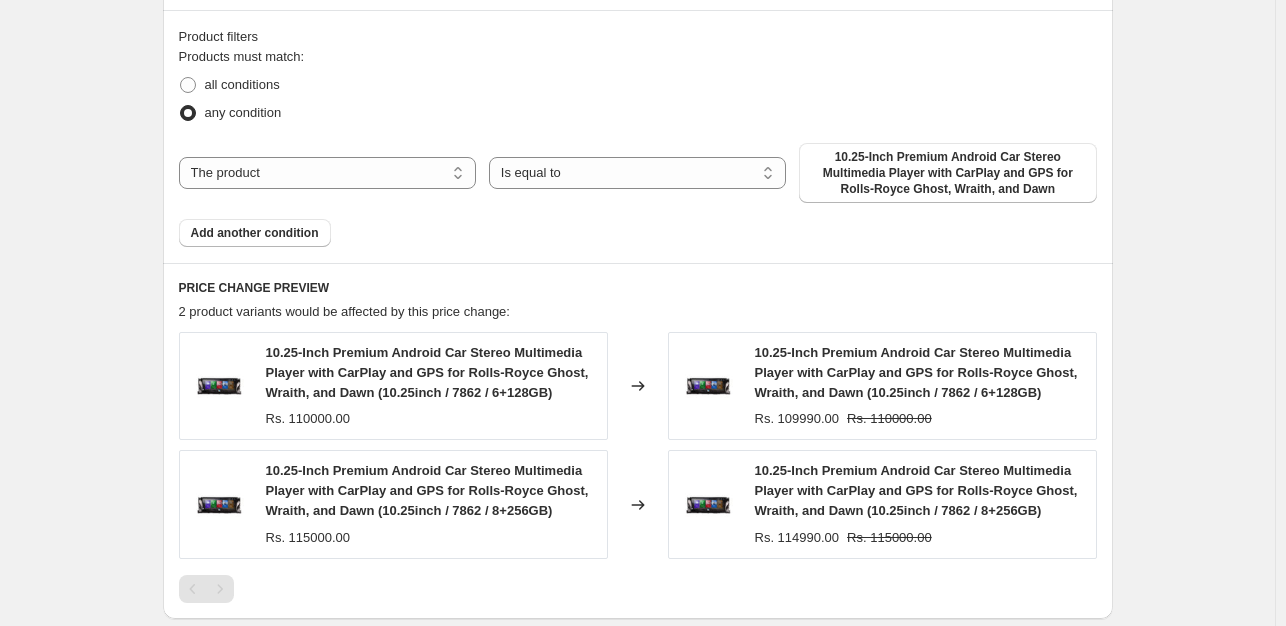 scroll, scrollTop: 1200, scrollLeft: 0, axis: vertical 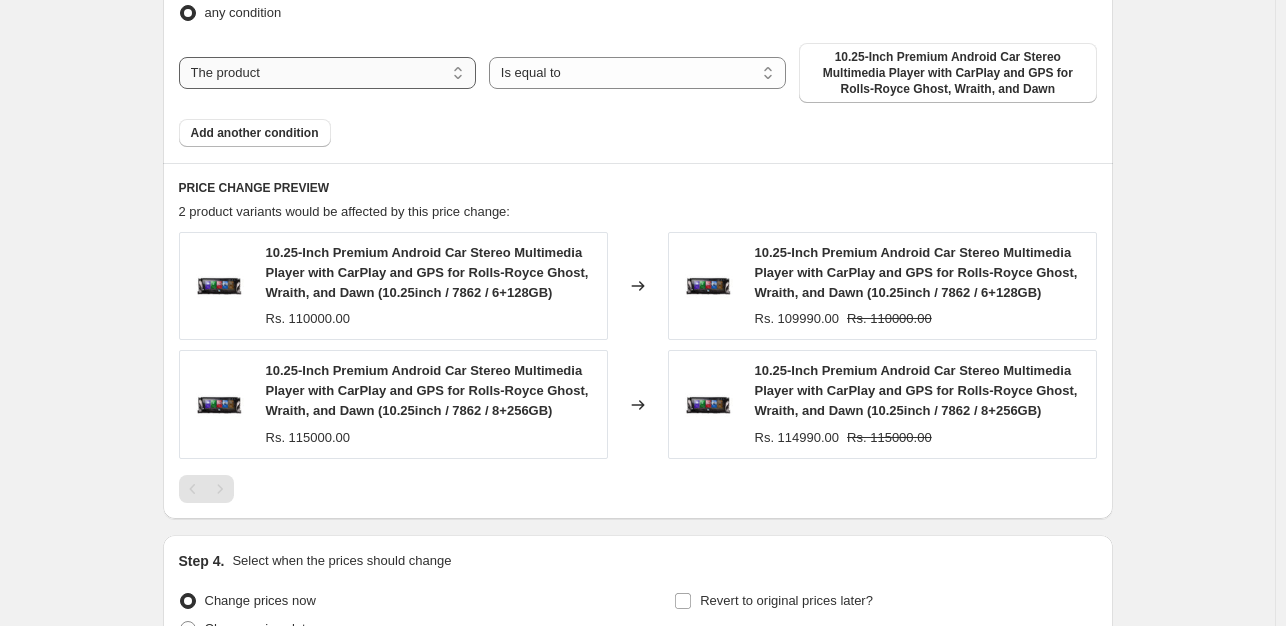 type on "[NUMBER]" 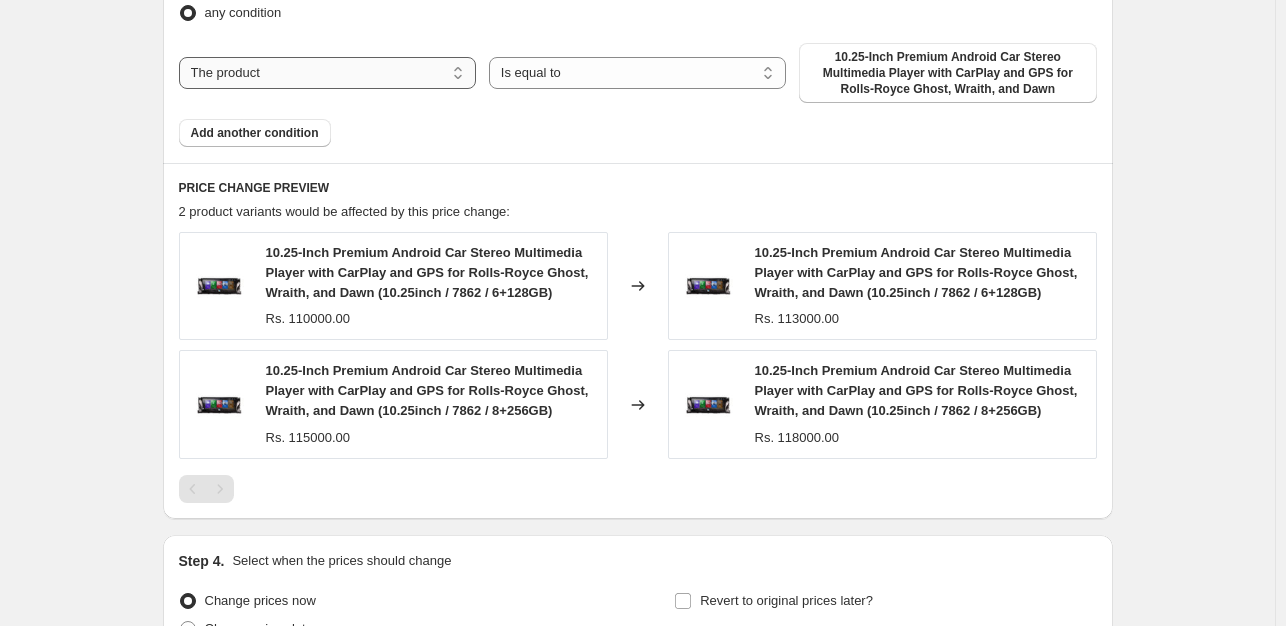 click on "The product The product's collection The product's tag The product's vendor The product's type The product's status The variant's title Inventory quantity" at bounding box center (327, 73) 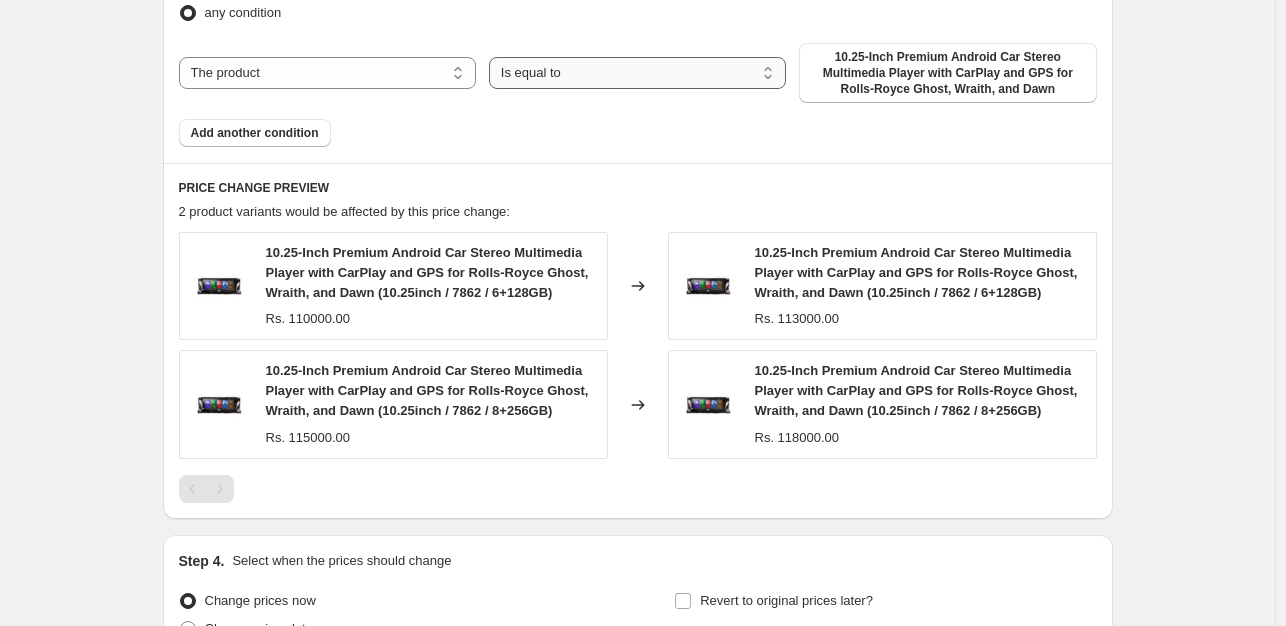 click on "Is equal to Is not equal to" at bounding box center [637, 73] 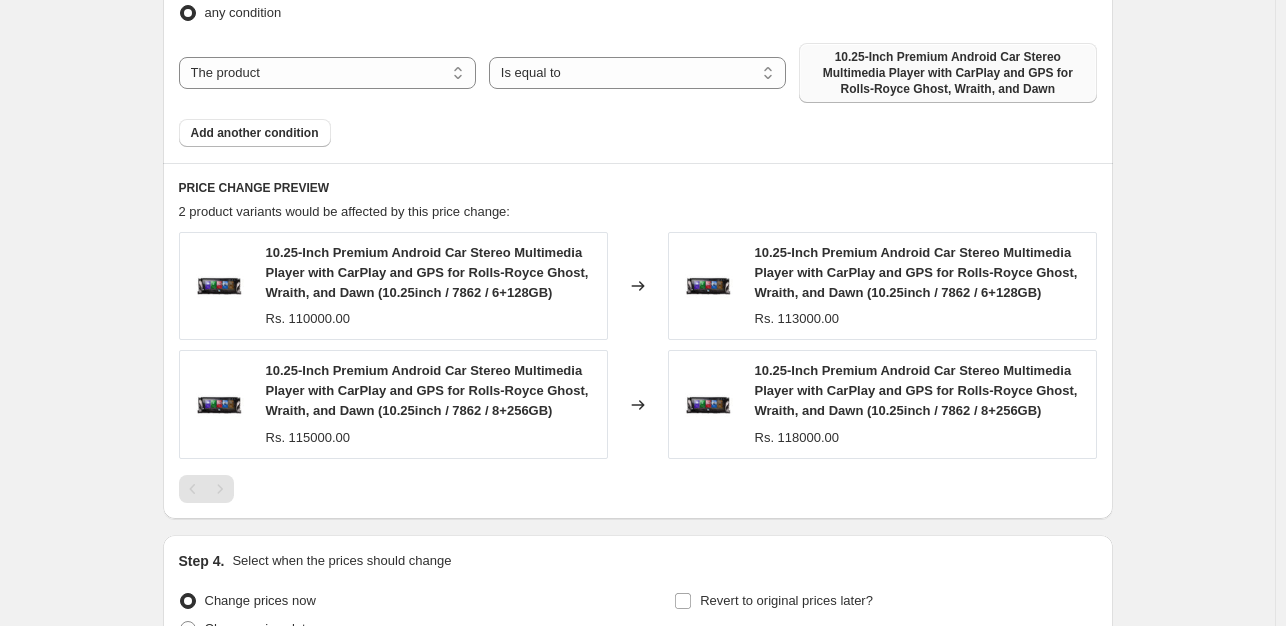 click on "10.25-Inch Premium Android Car Stereo Multimedia Player with CarPlay and GPS for Rolls-Royce Ghost, Wraith, and Dawn" at bounding box center [947, 73] 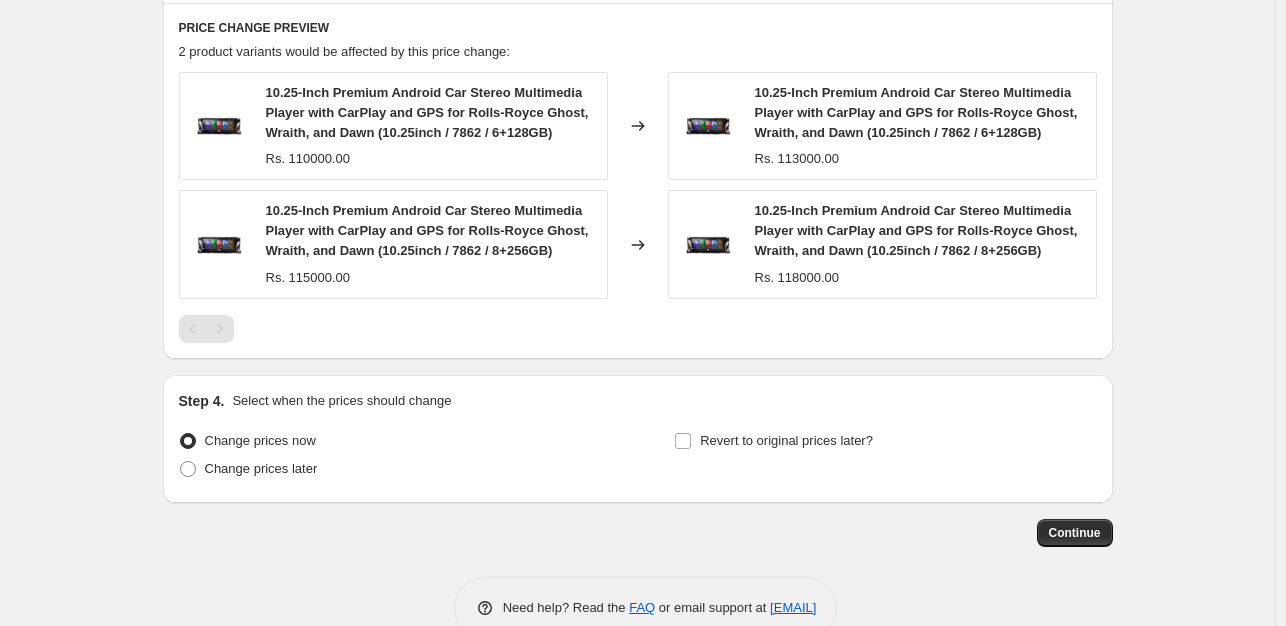 scroll, scrollTop: 1402, scrollLeft: 0, axis: vertical 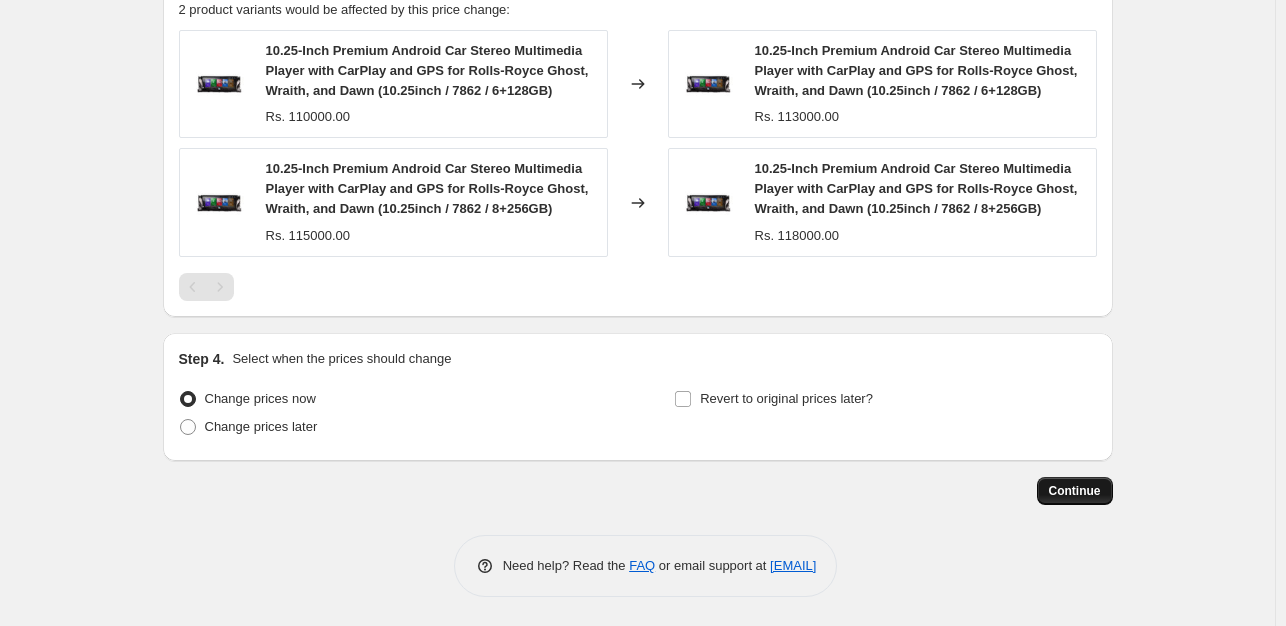 click on "Continue" at bounding box center (1075, 491) 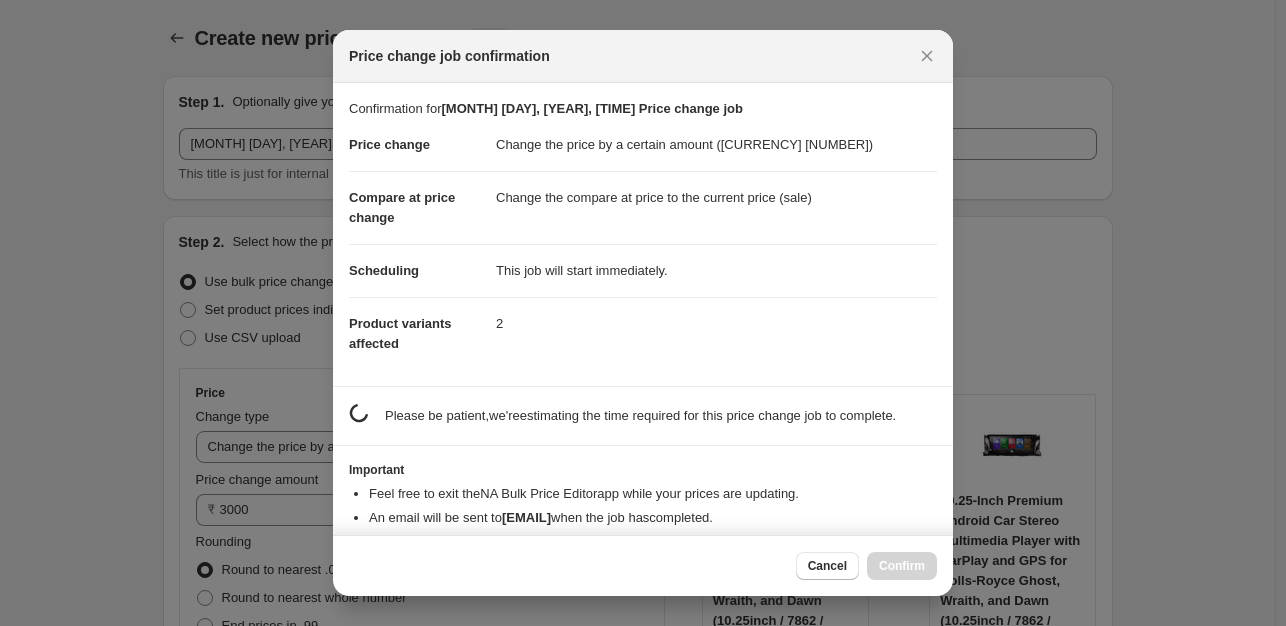 scroll, scrollTop: 0, scrollLeft: 0, axis: both 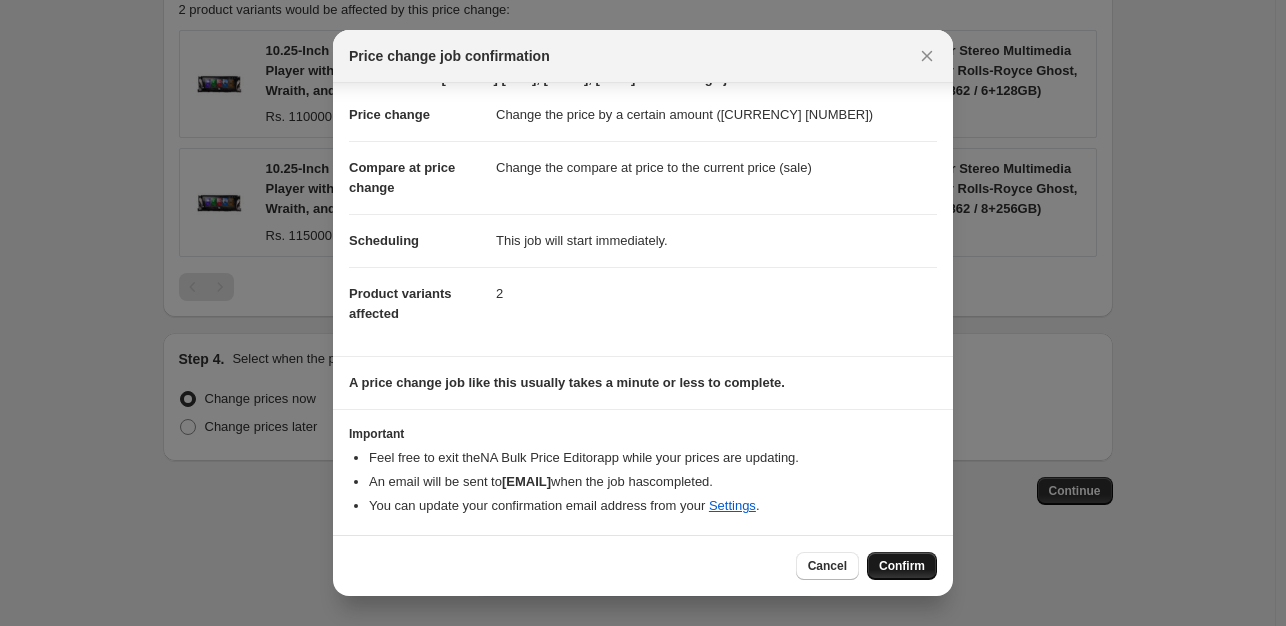 click on "Confirm" at bounding box center (902, 566) 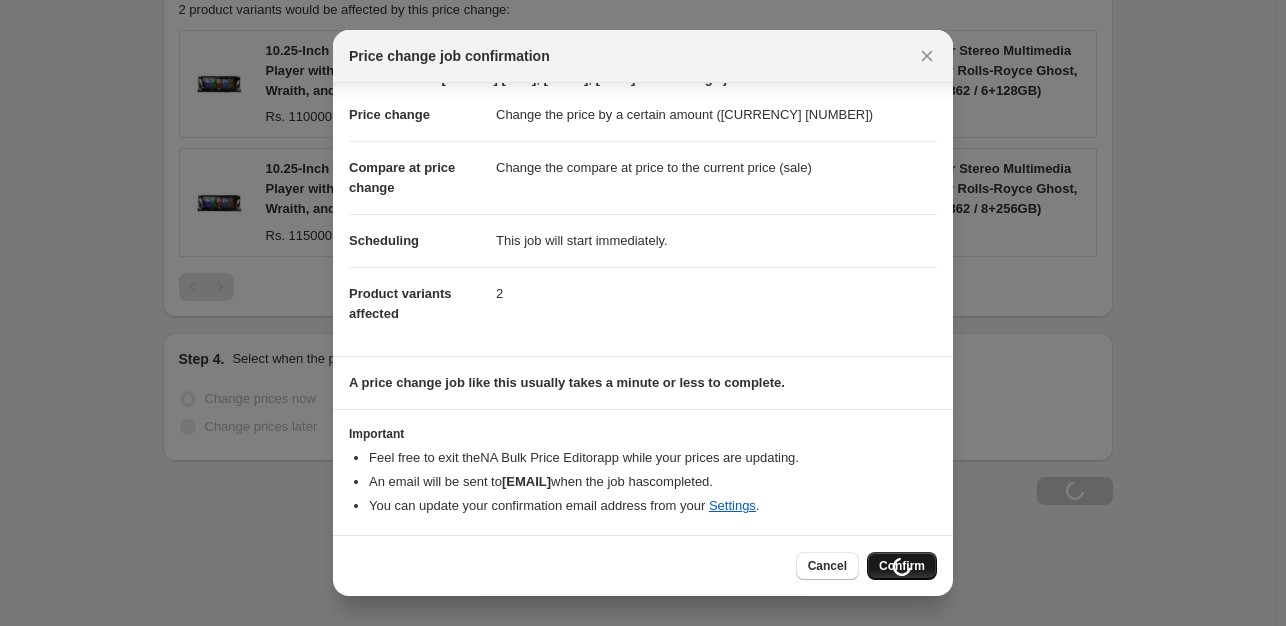 scroll, scrollTop: 1470, scrollLeft: 0, axis: vertical 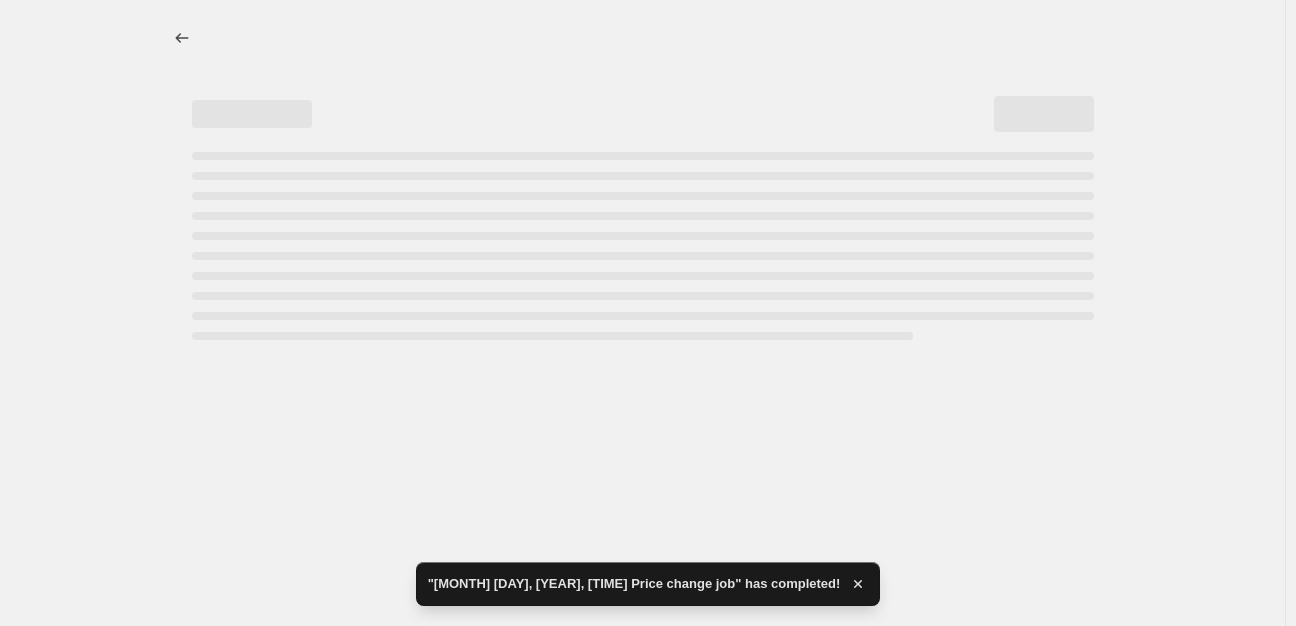 select on "by" 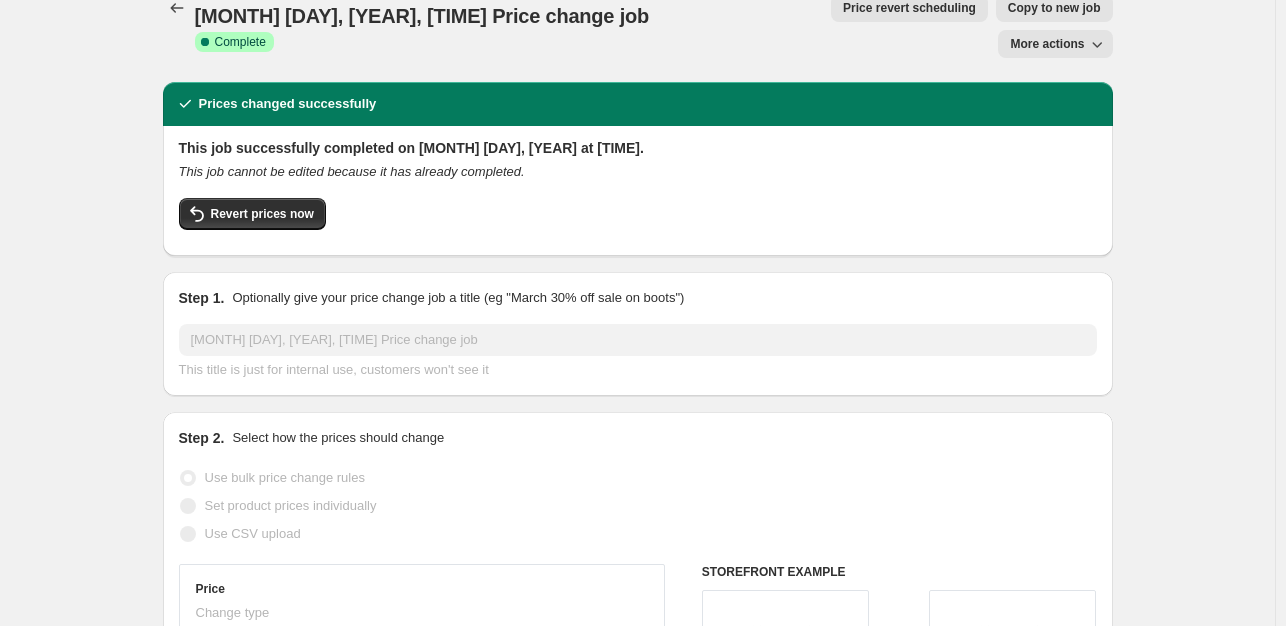 scroll, scrollTop: 0, scrollLeft: 0, axis: both 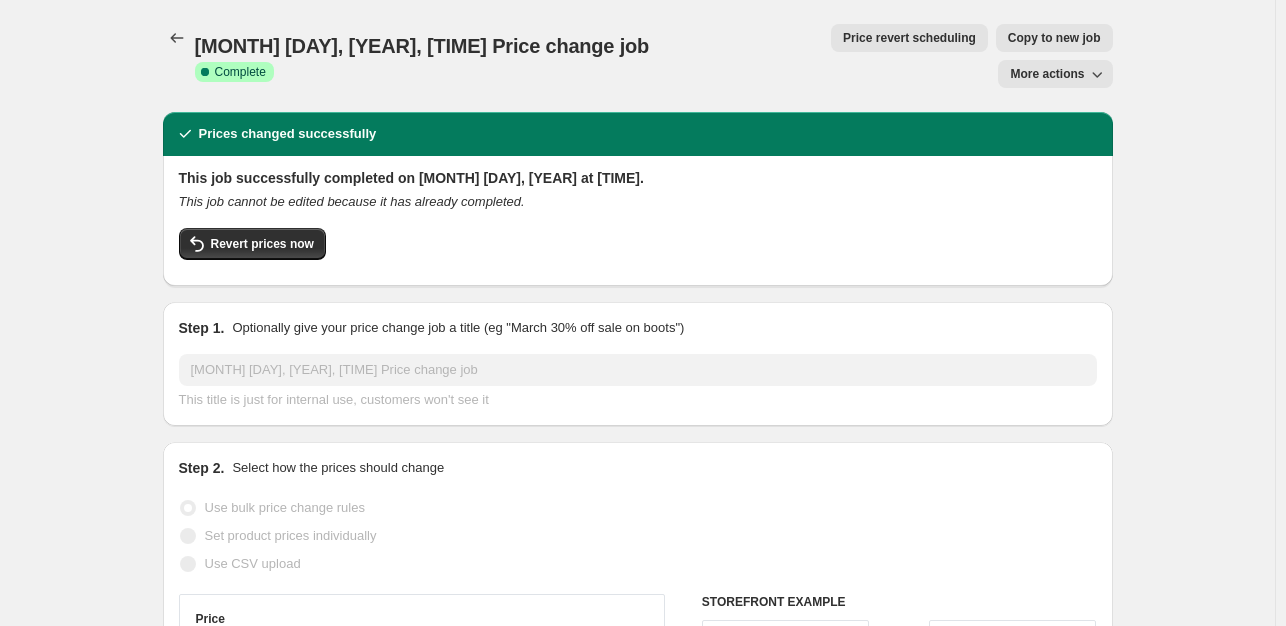 drag, startPoint x: 974, startPoint y: 46, endPoint x: 962, endPoint y: 217, distance: 171.42053 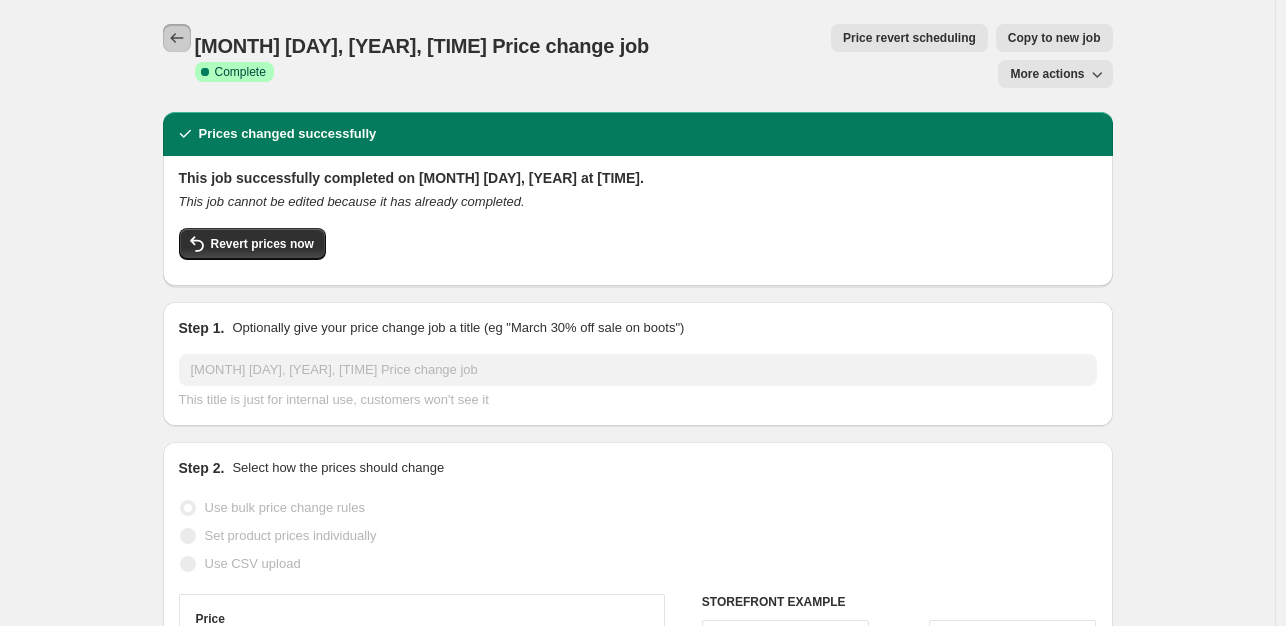 click 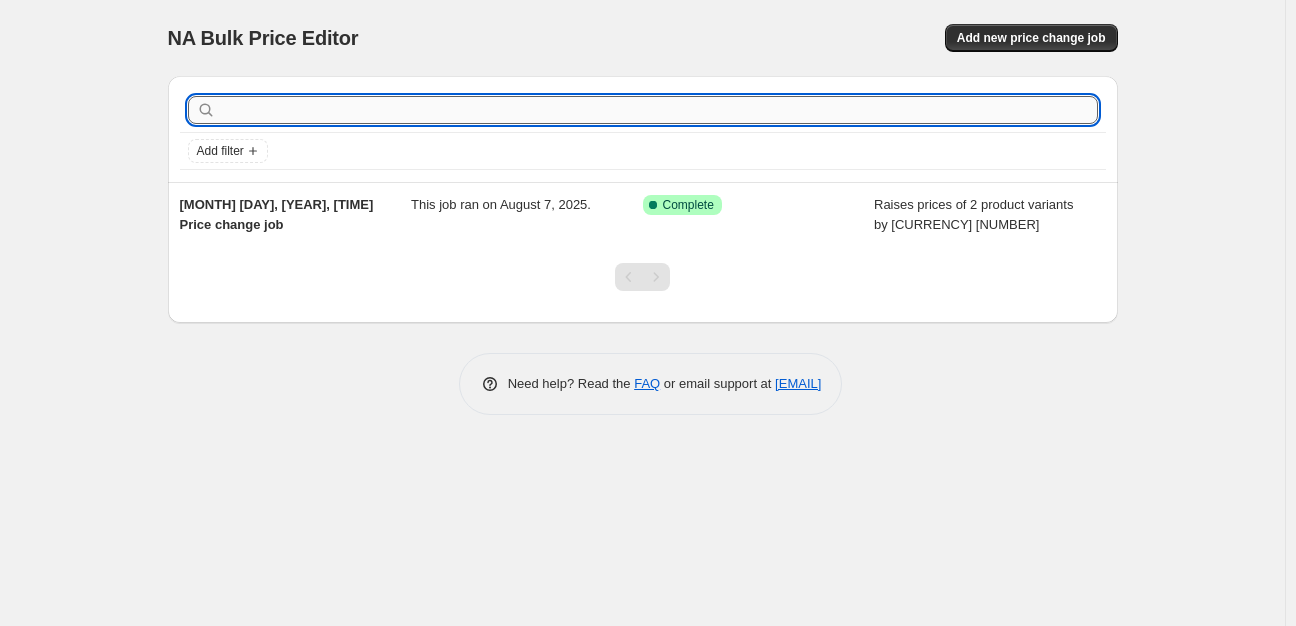click at bounding box center [659, 110] 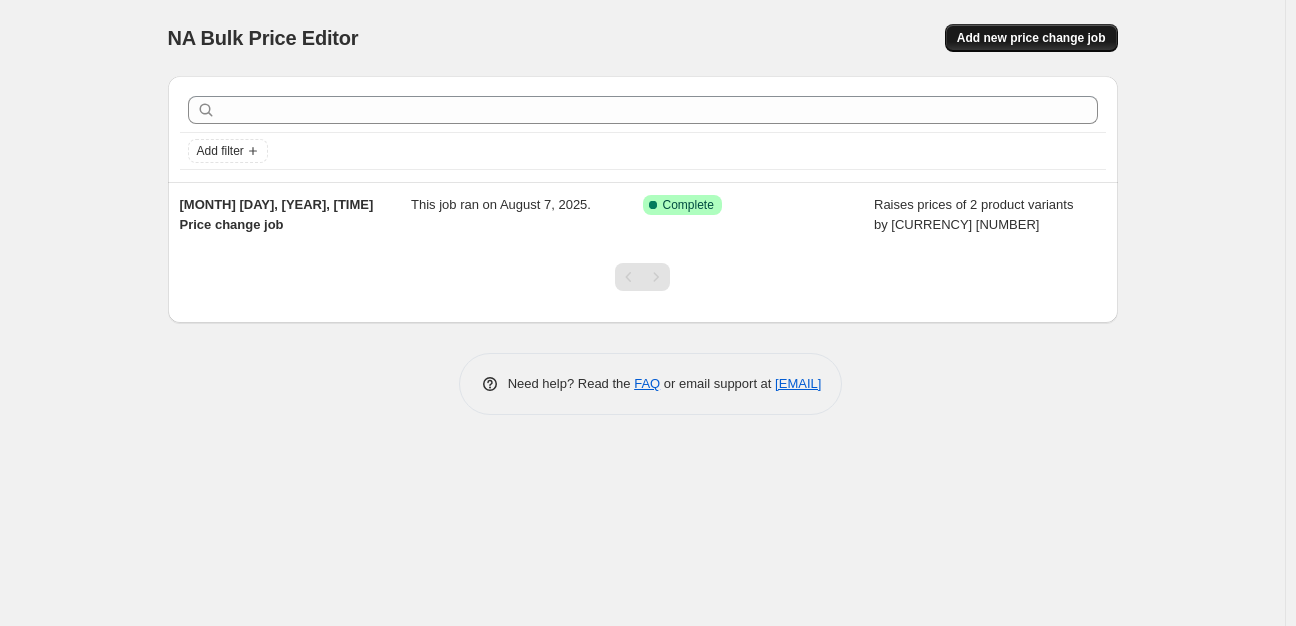 click on "Add new price change job" at bounding box center [1031, 38] 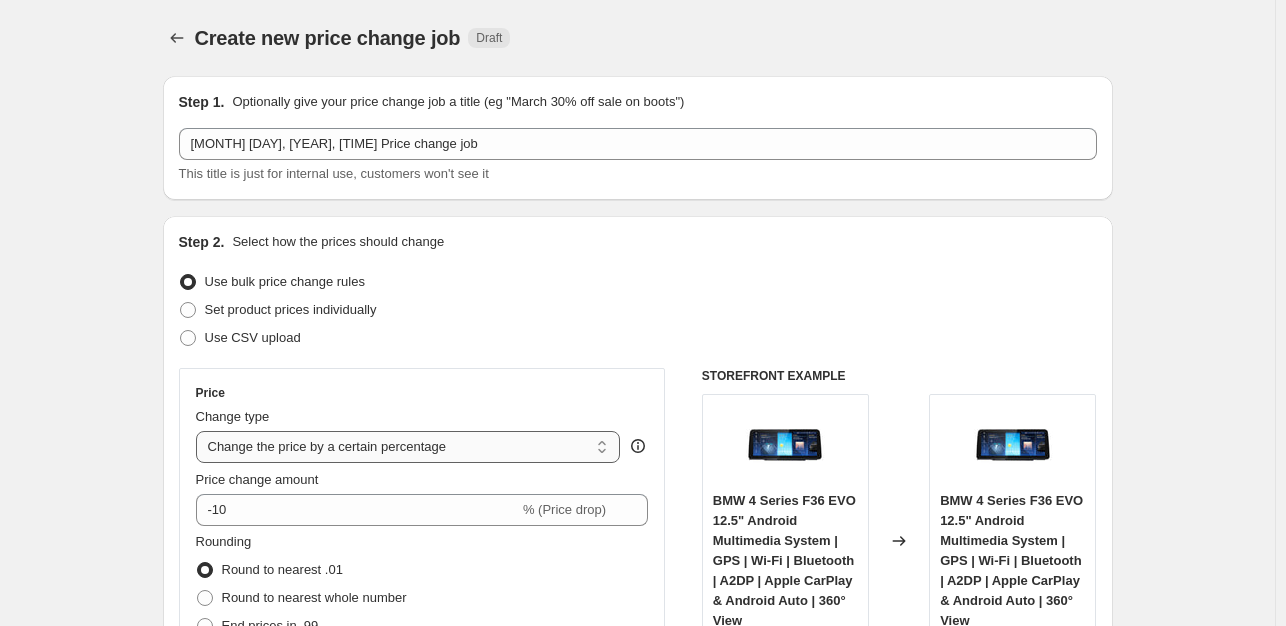 click on "Change the price to a certain amount Change the price by a certain amount Change the price by a certain percentage Change the price to the current compare at price (price before sale) Change the price by a certain amount relative to the compare at price Change the price by a certain percentage relative to the compare at price Don't change the price Change the price by a certain percentage relative to the cost per item Change price to certain cost margin" at bounding box center [408, 447] 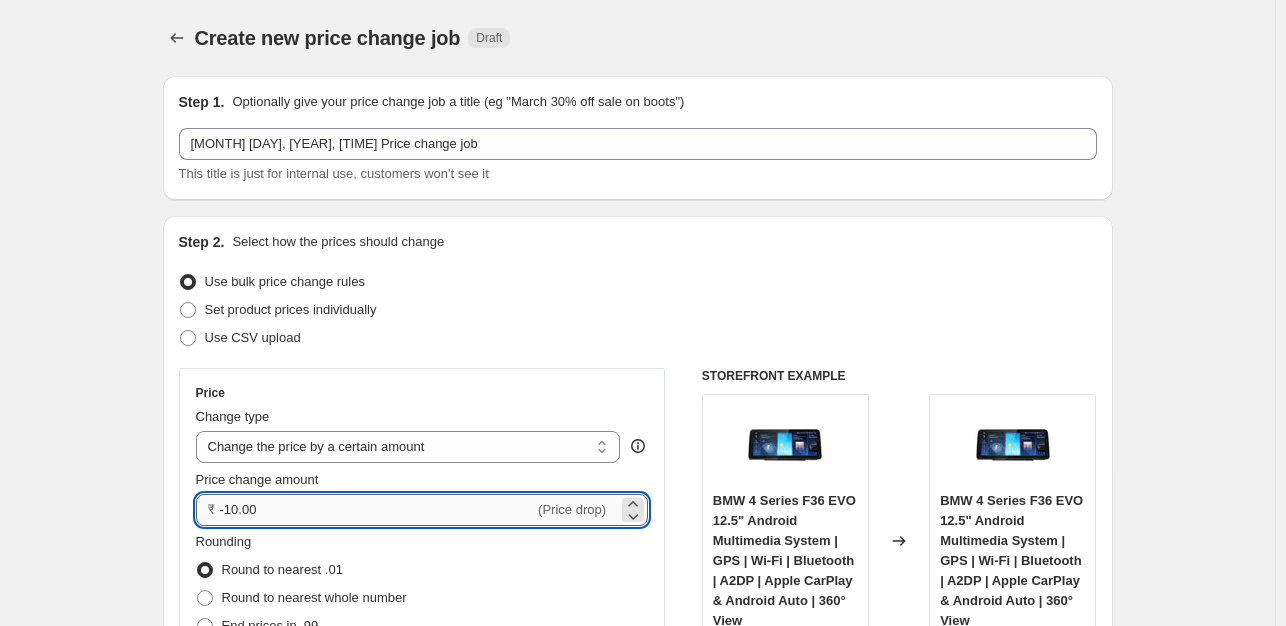 click on "-10.00" at bounding box center [377, 510] 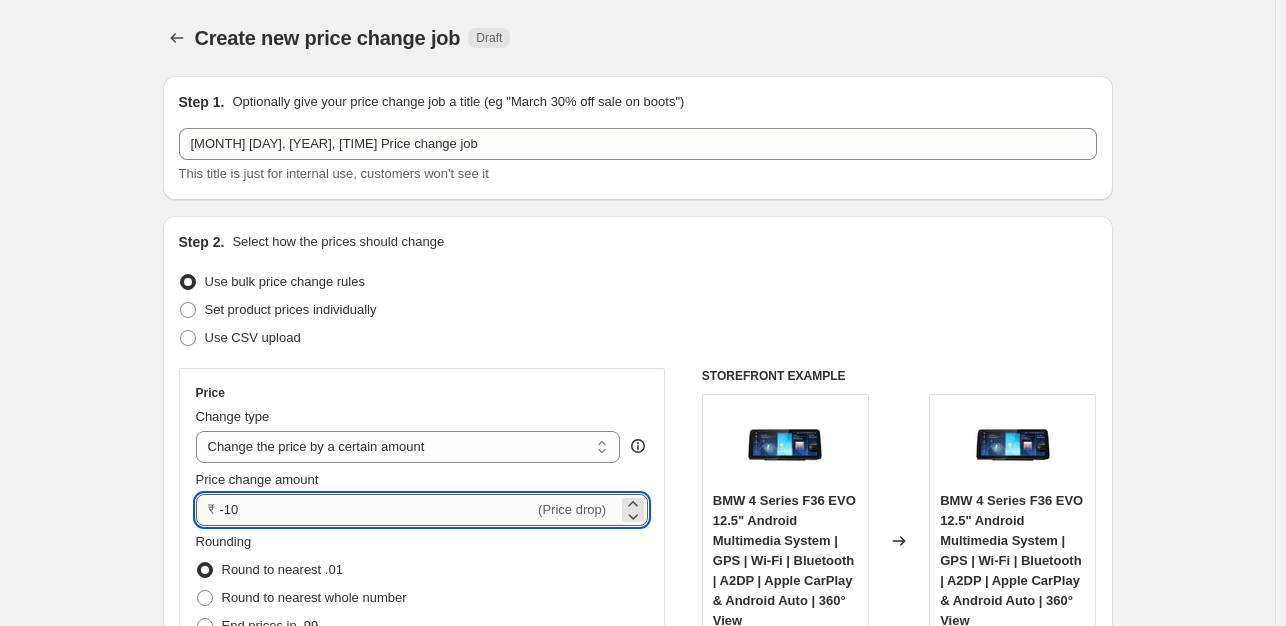 type on "-1" 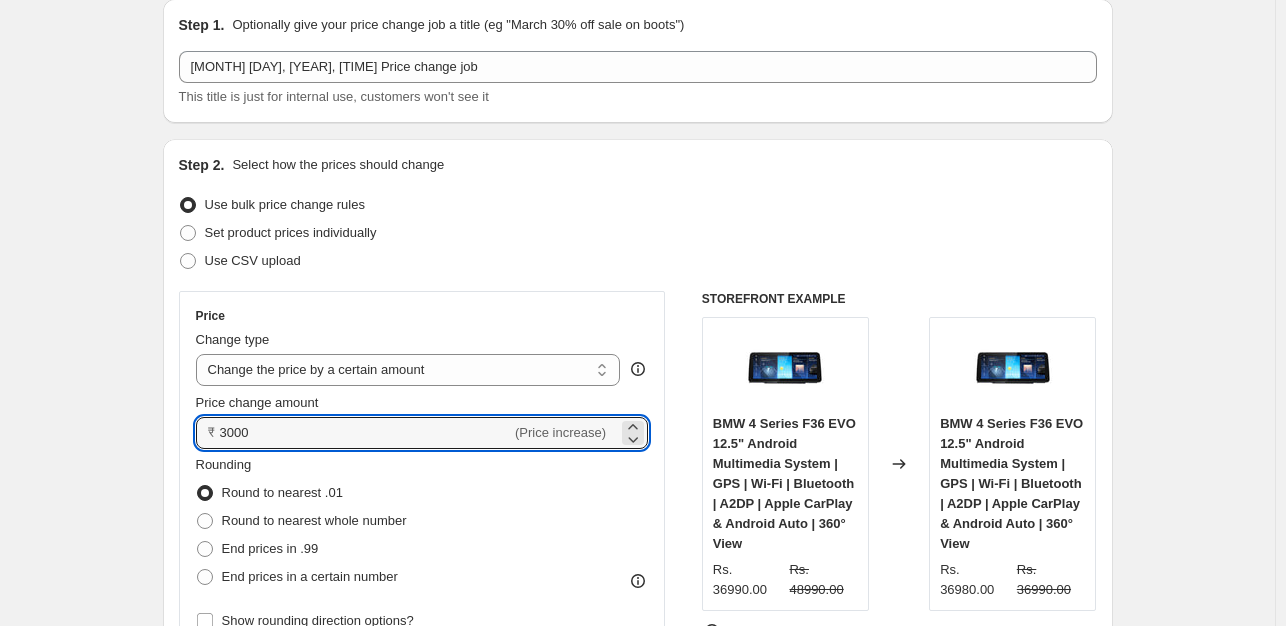 scroll, scrollTop: 300, scrollLeft: 0, axis: vertical 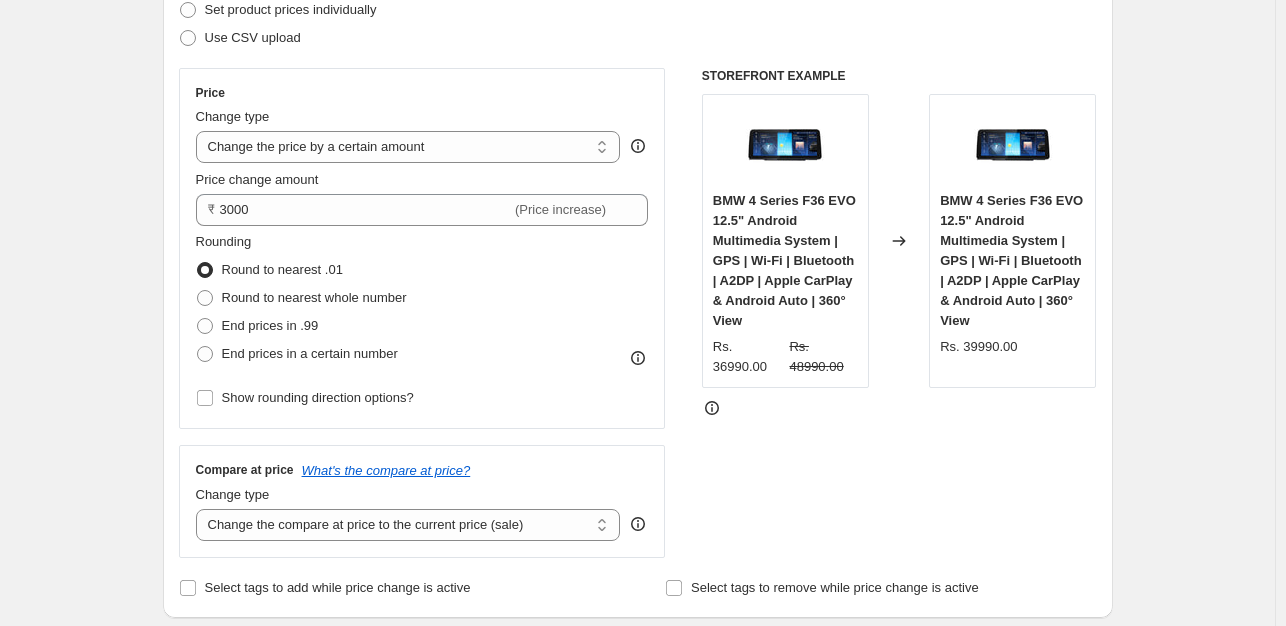 type on "[NUMBER]" 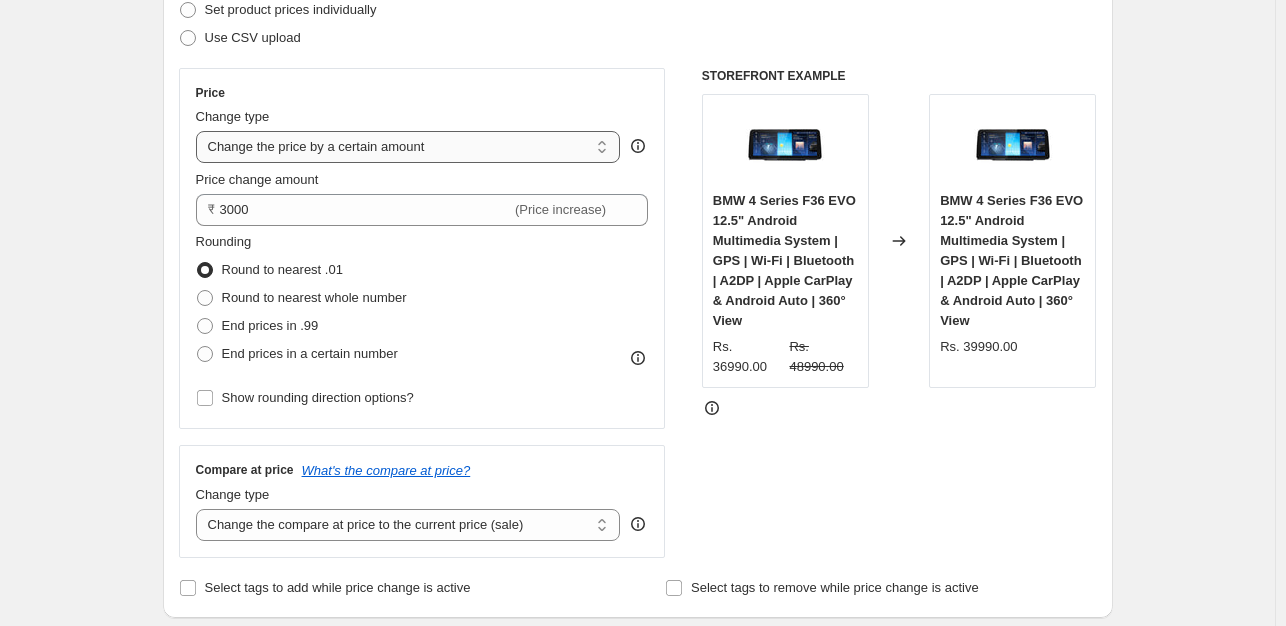 click on "Change the price to a certain amount Change the price by a certain amount Change the price by a certain percentage Change the price to the current compare at price (price before sale) Change the price by a certain amount relative to the compare at price Change the price by a certain percentage relative to the compare at price Don't change the price Change the price by a certain percentage relative to the cost per item Change price to certain cost margin" at bounding box center [408, 147] 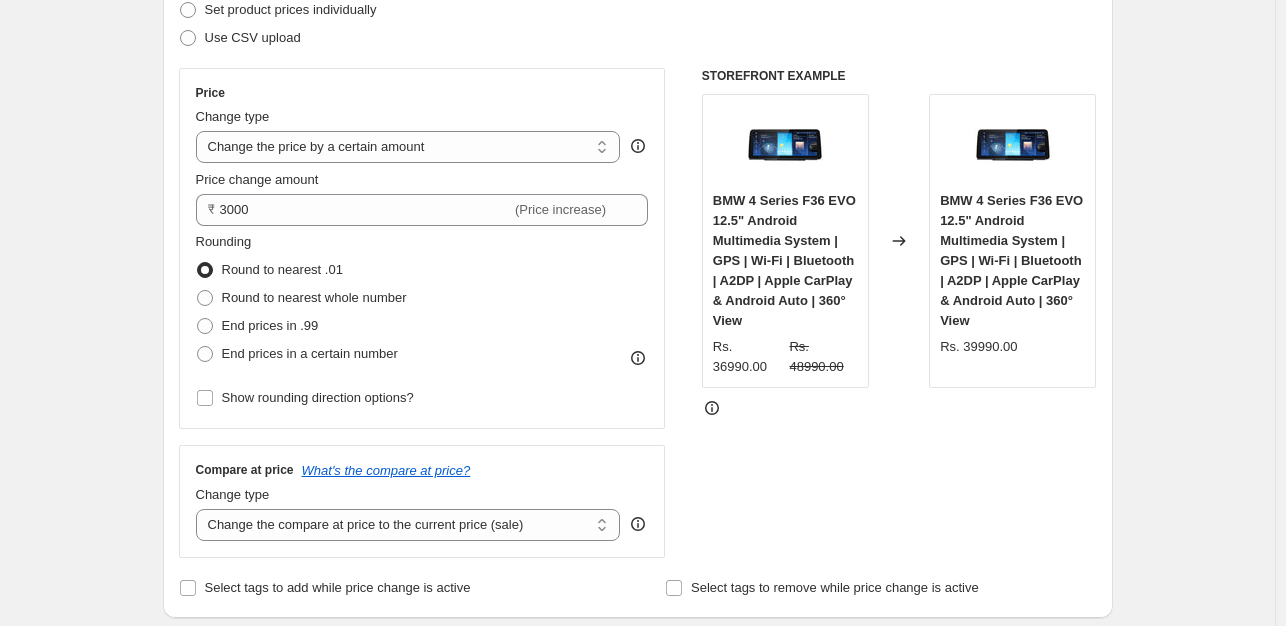 click on "Change type" at bounding box center [408, 117] 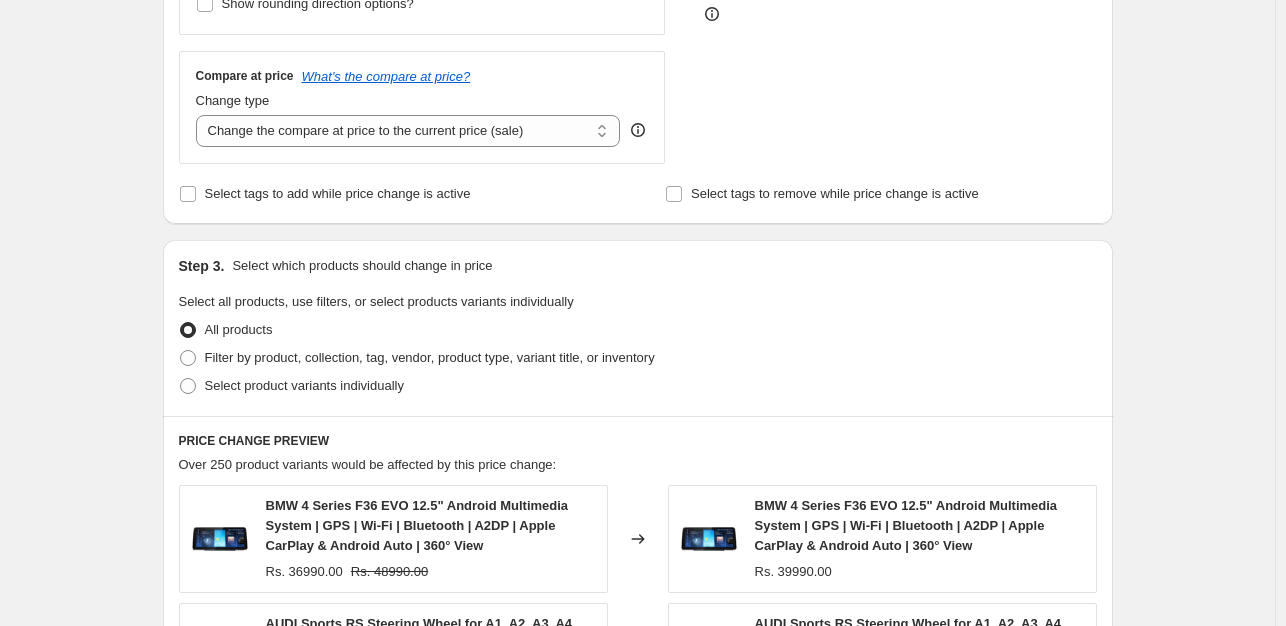 scroll, scrollTop: 700, scrollLeft: 0, axis: vertical 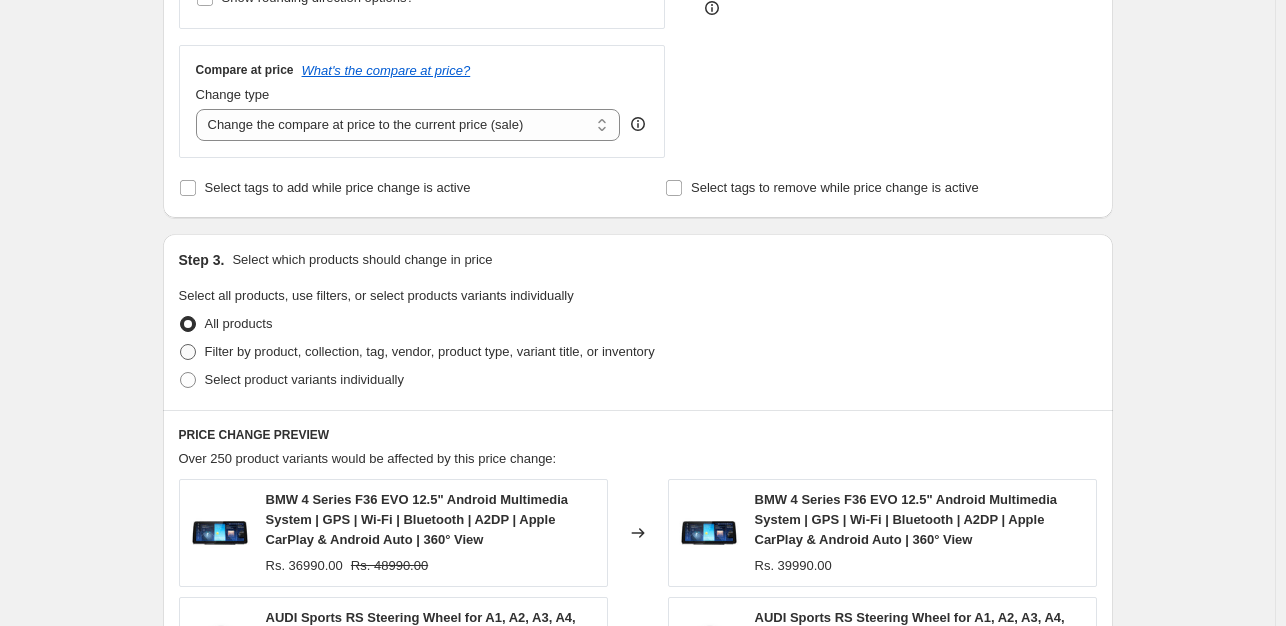 click on "Filter by product, collection, tag, vendor, product type, variant title, or inventory" at bounding box center [430, 351] 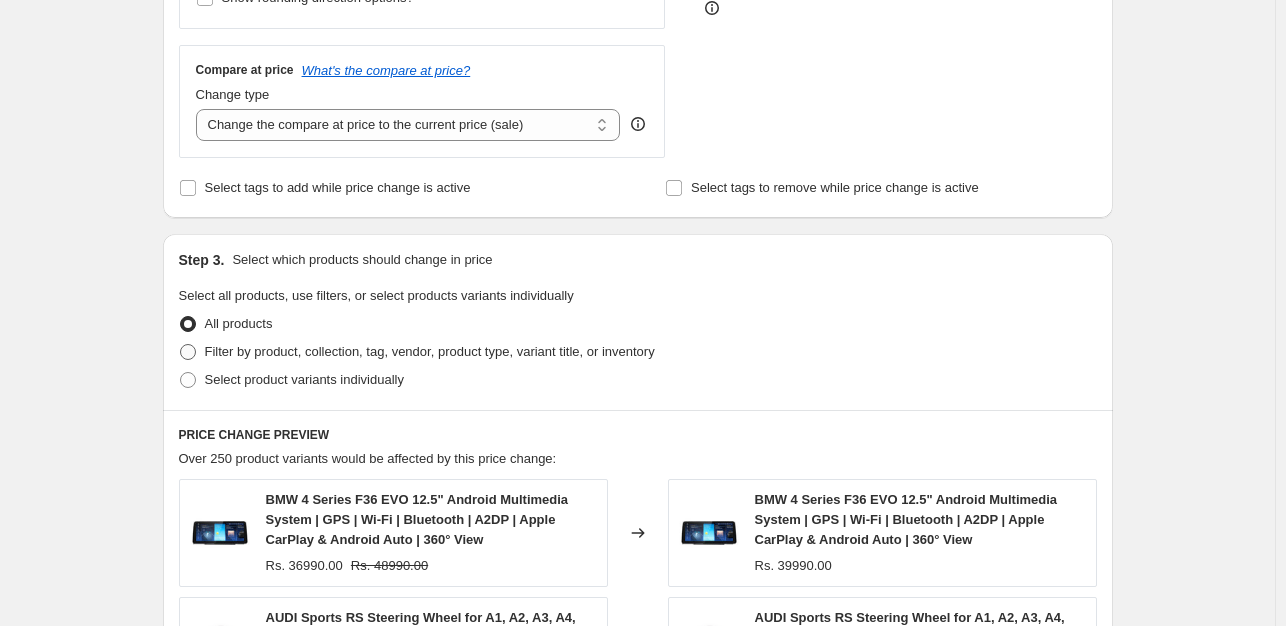 radio on "true" 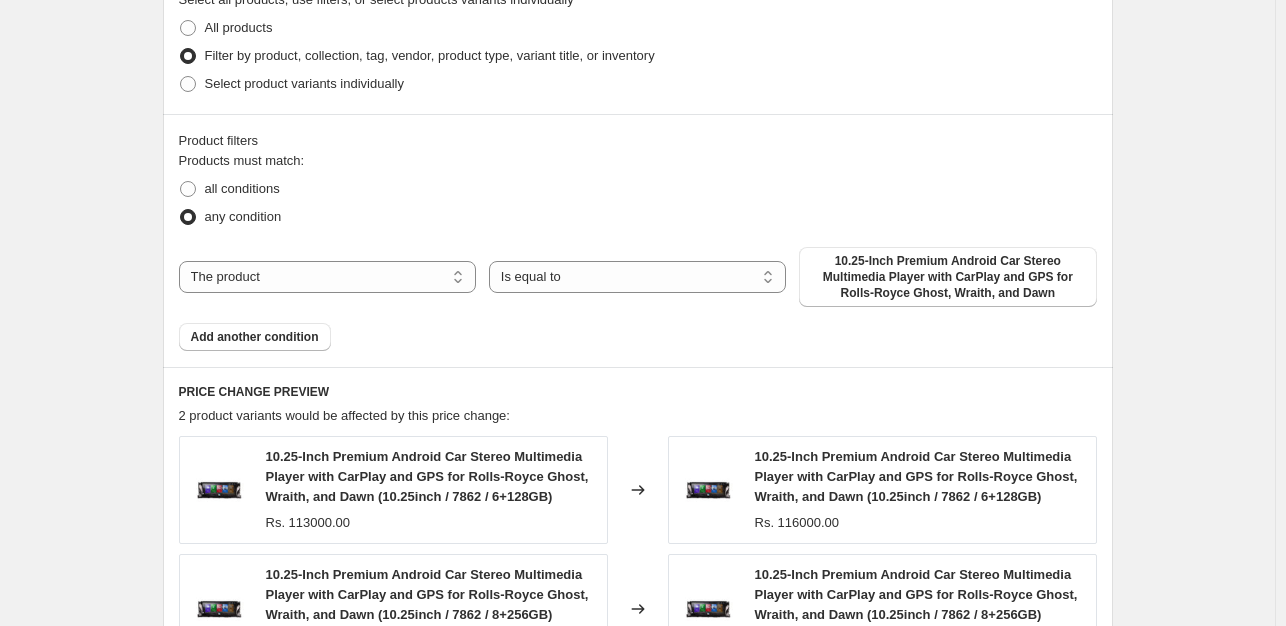 scroll, scrollTop: 1000, scrollLeft: 0, axis: vertical 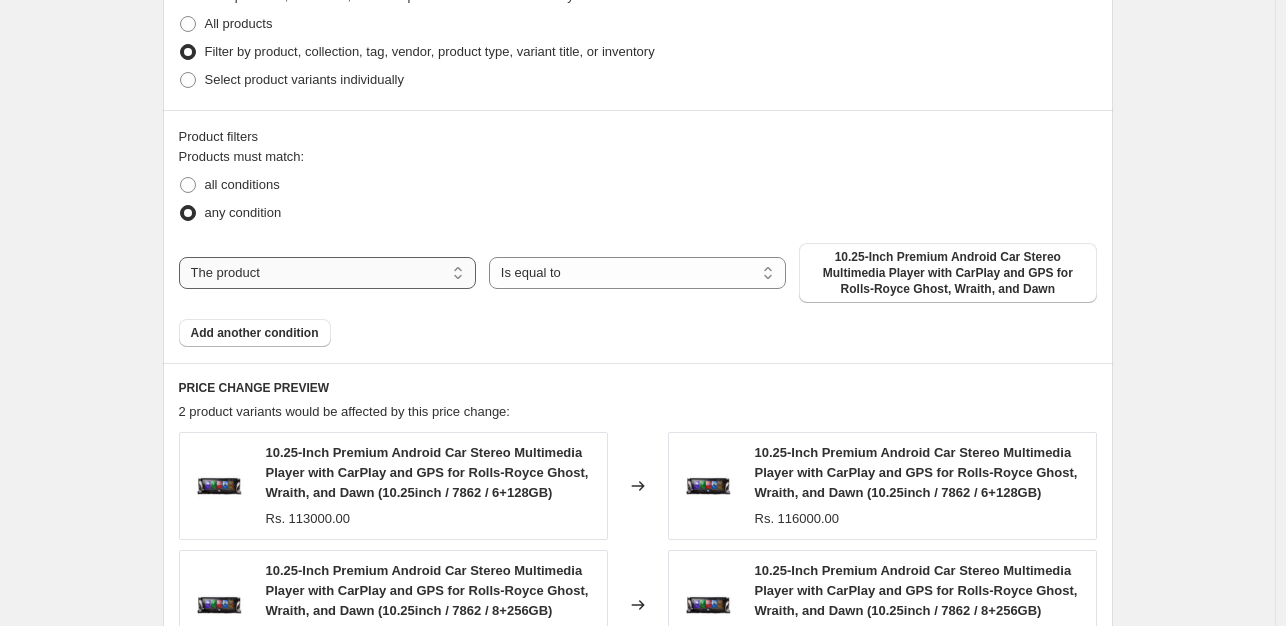 click on "The product The product's collection The product's tag The product's vendor The product's type The product's status The variant's title Inventory quantity" at bounding box center [327, 273] 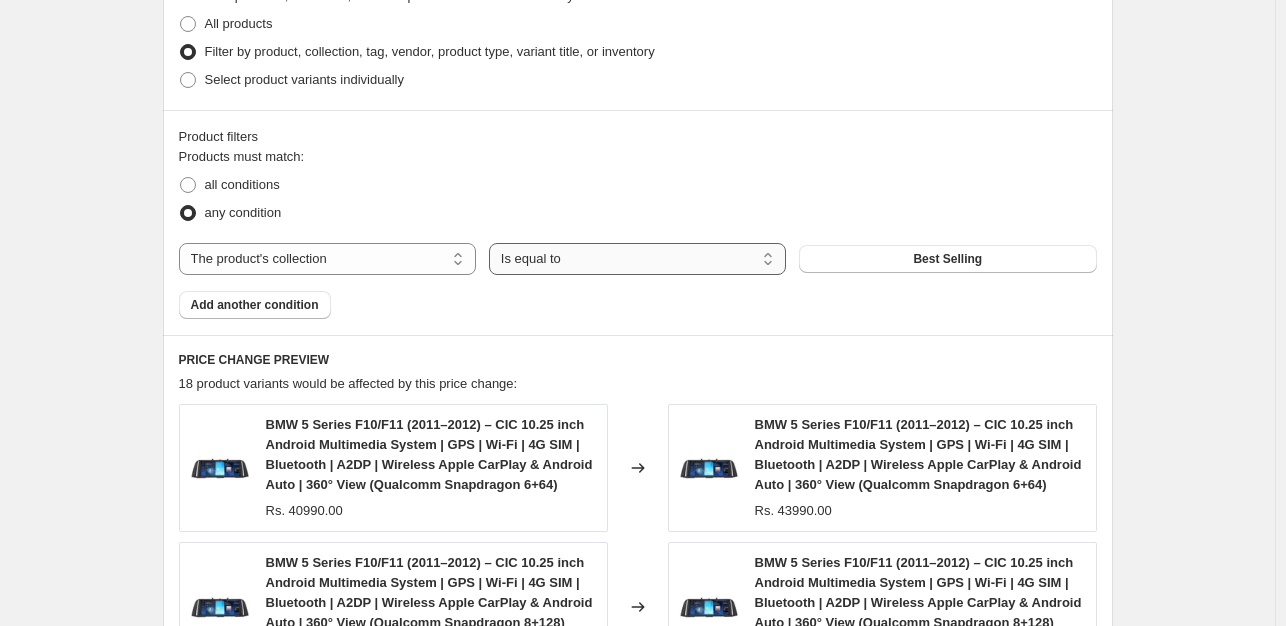 click on "Is equal to Is not equal to" at bounding box center (637, 259) 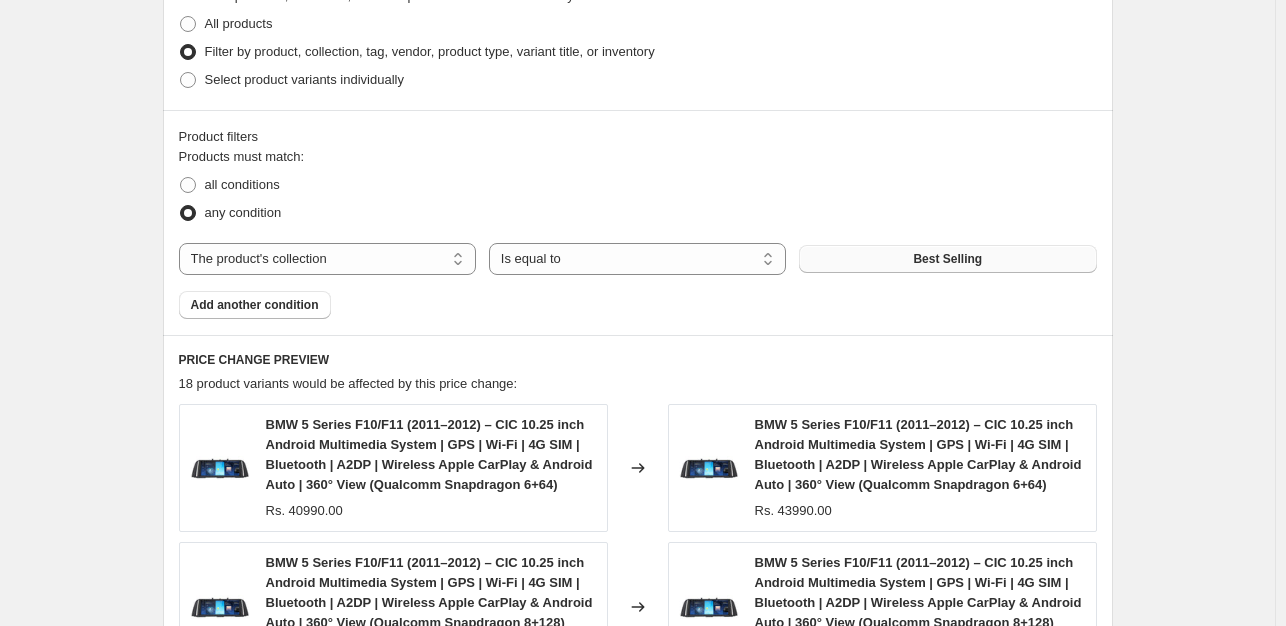 click on "Best Selling" at bounding box center (947, 259) 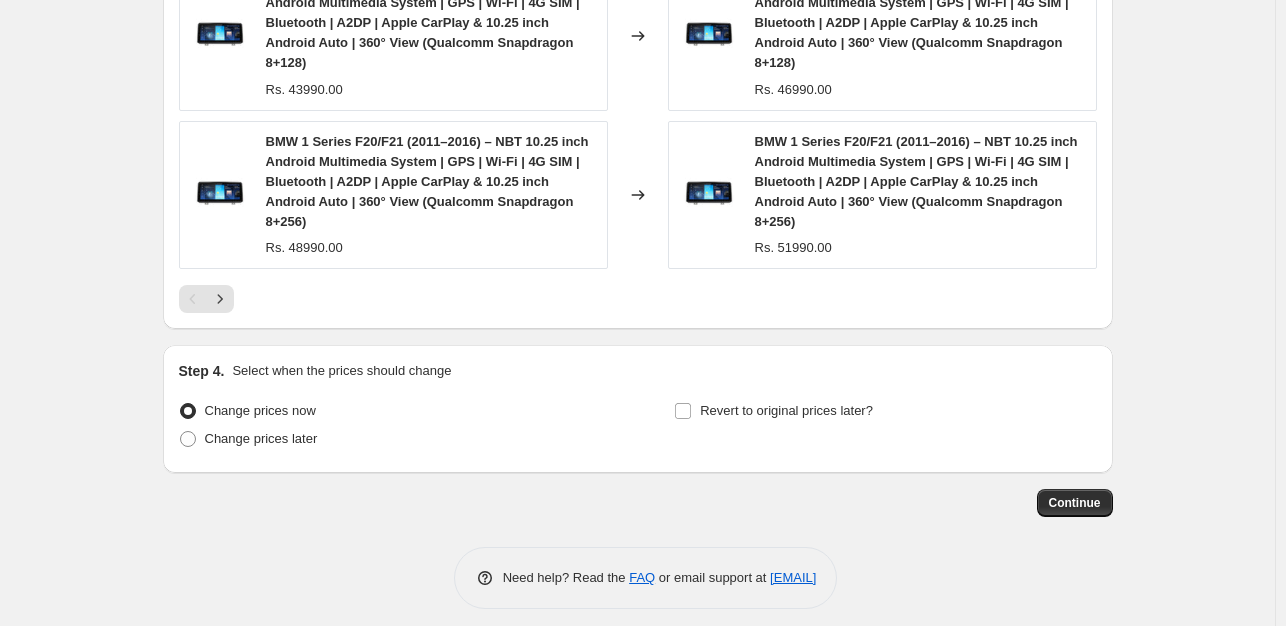 scroll, scrollTop: 1848, scrollLeft: 0, axis: vertical 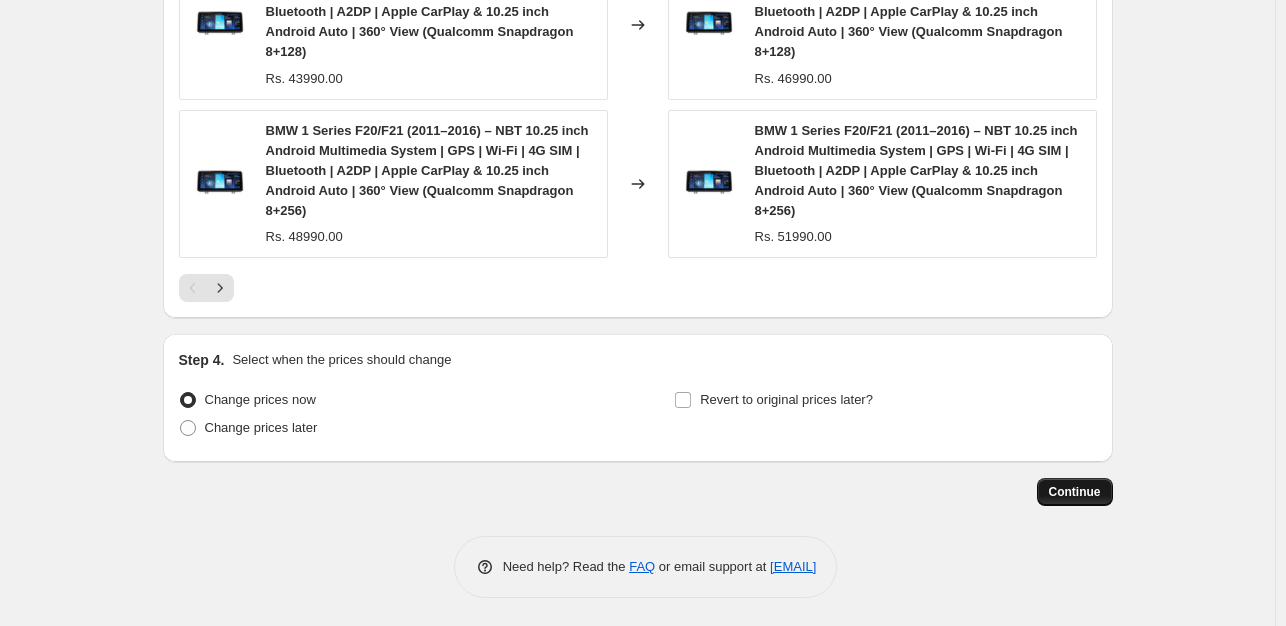 click on "Continue" at bounding box center (1075, 492) 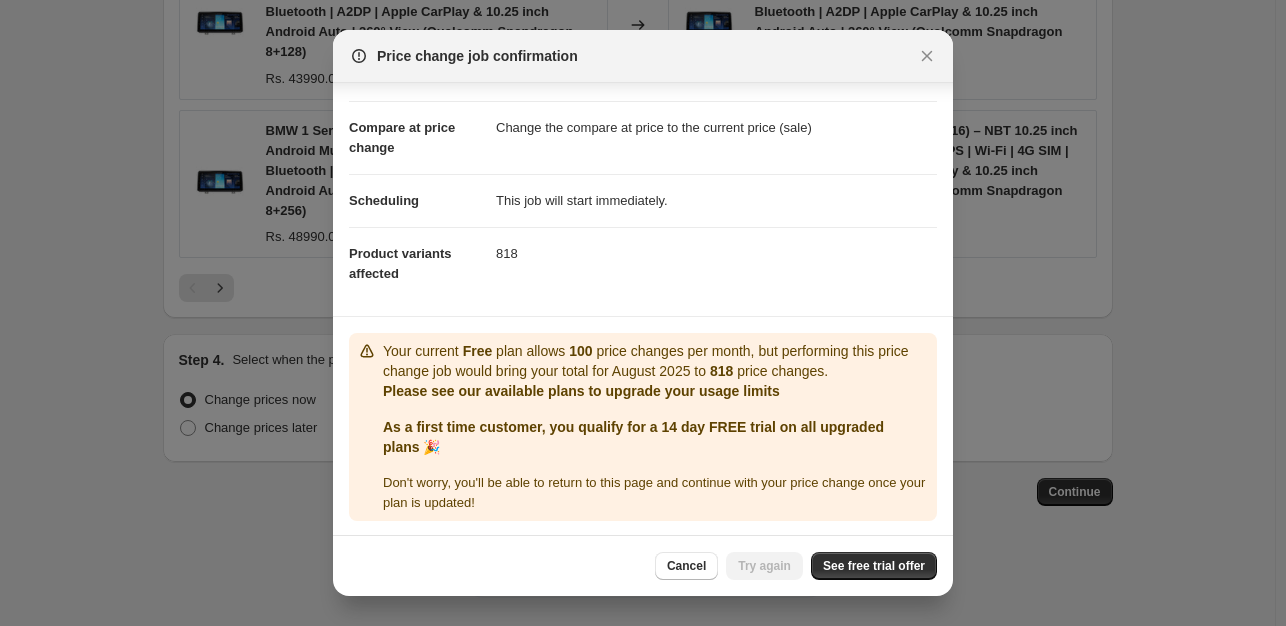scroll, scrollTop: 71, scrollLeft: 0, axis: vertical 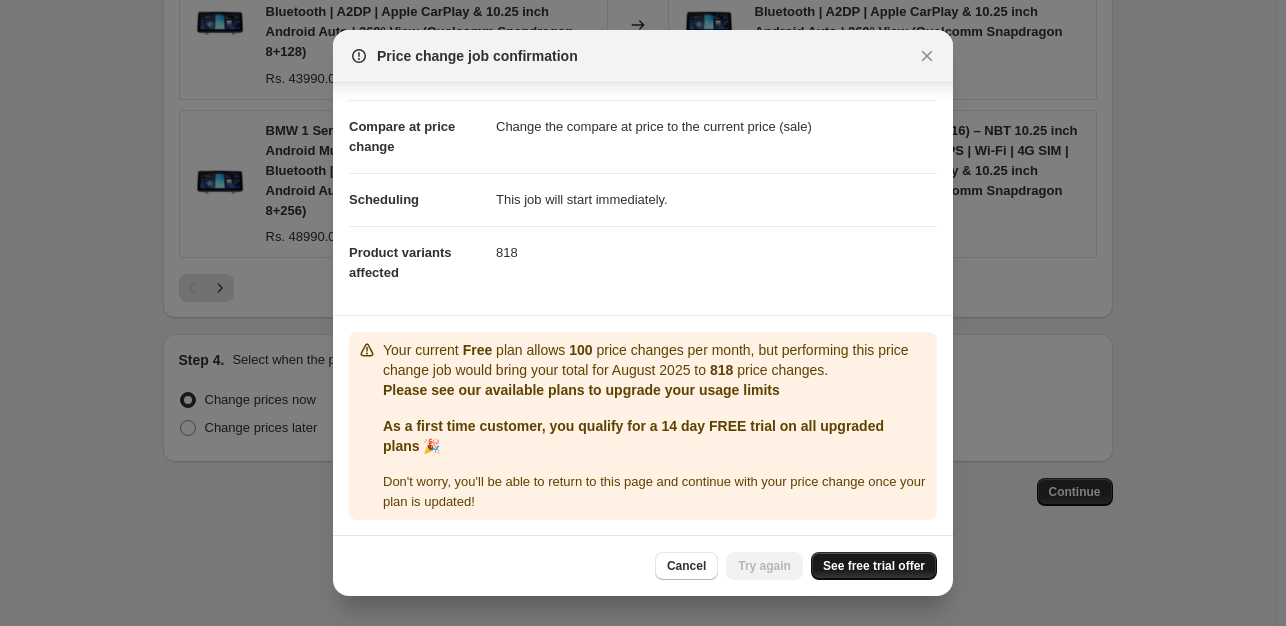 click on "See free trial offer" at bounding box center (874, 566) 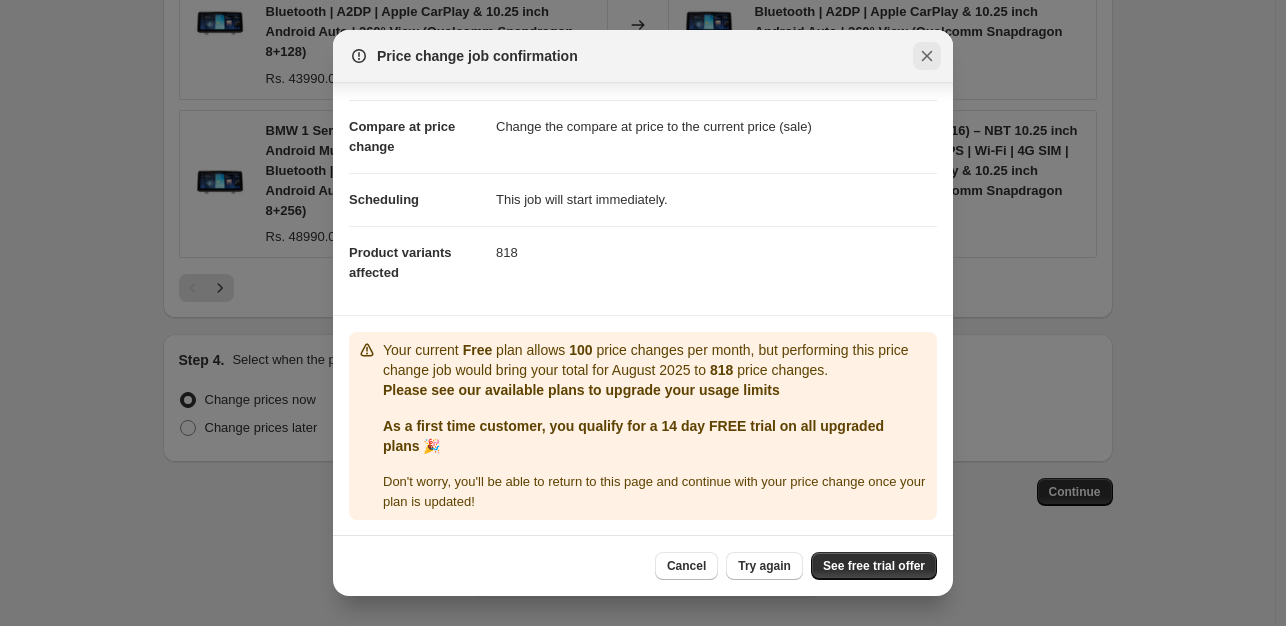 click 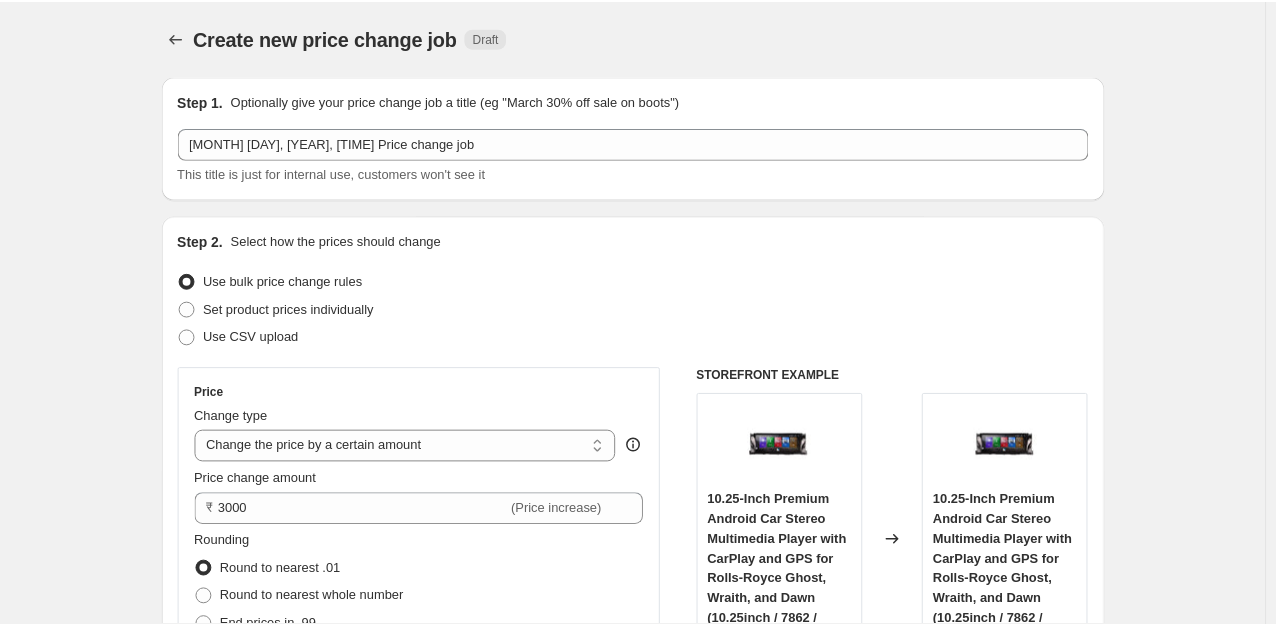 scroll, scrollTop: 1848, scrollLeft: 0, axis: vertical 